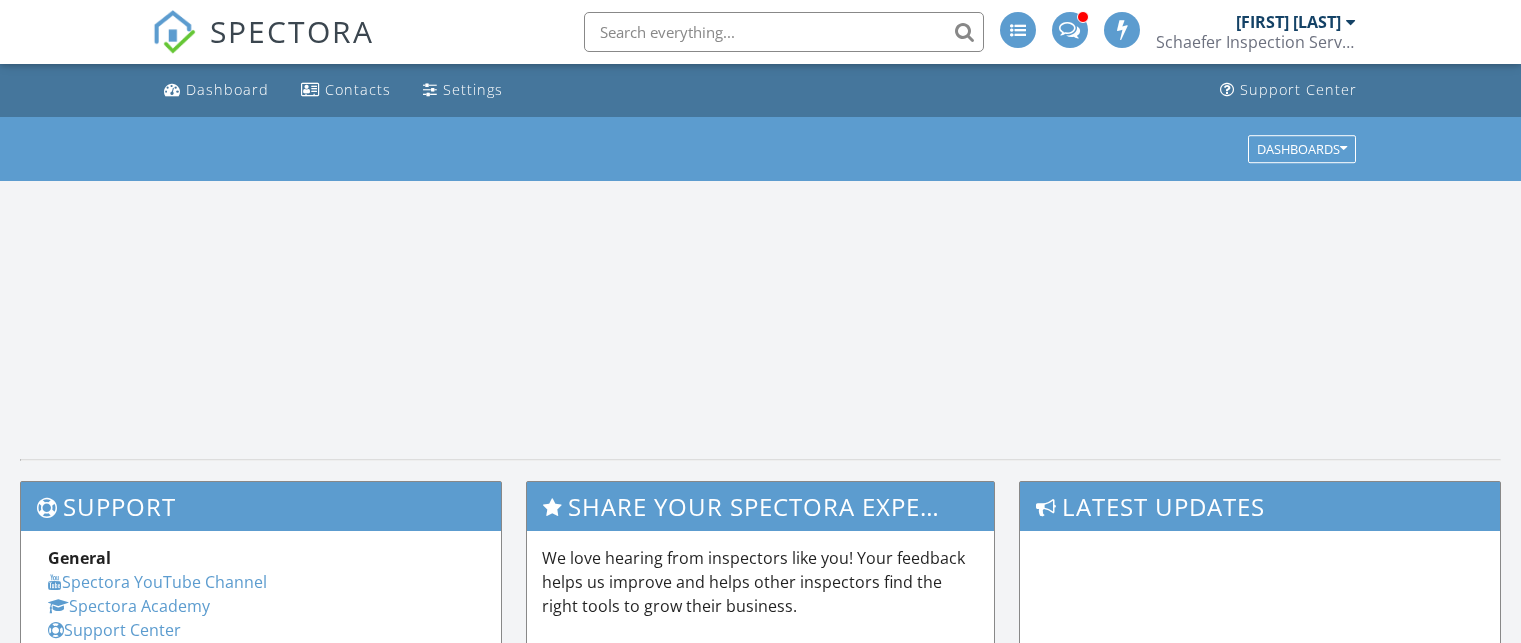 scroll, scrollTop: 0, scrollLeft: 0, axis: both 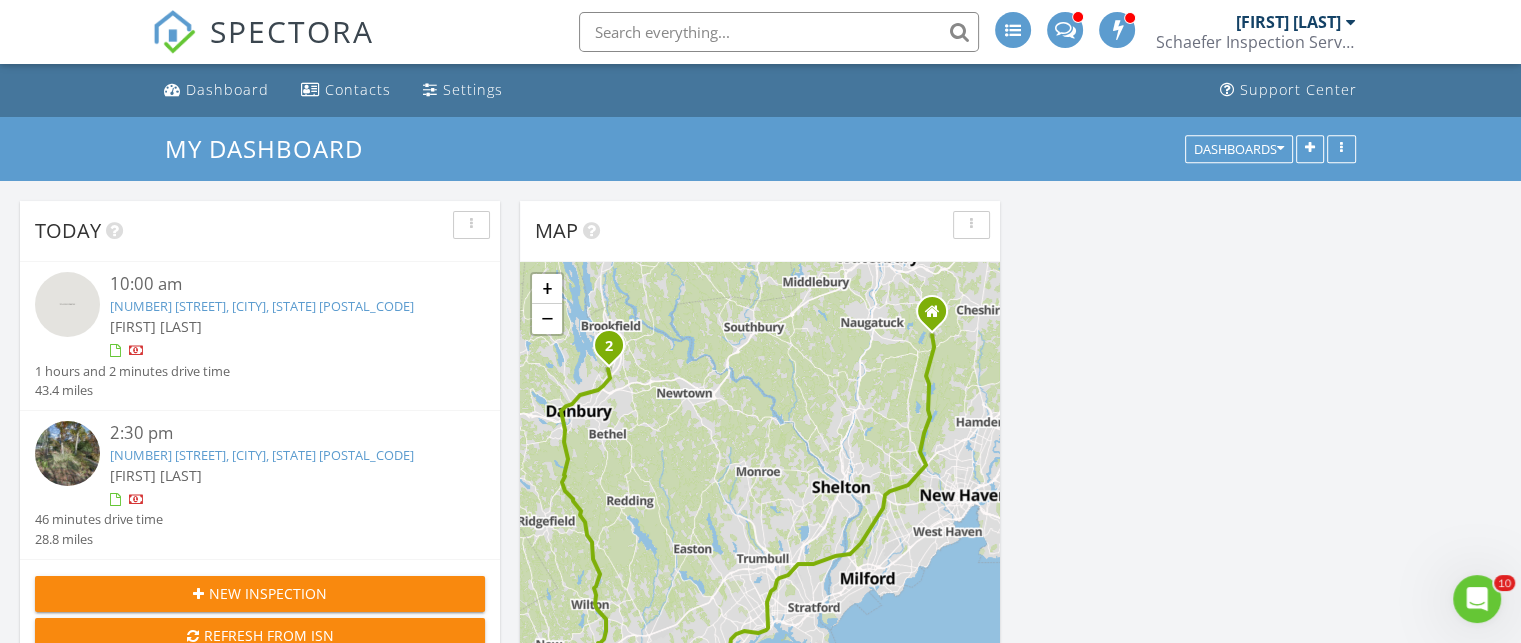 click on "[NUMBER] [STREET], [CITY], [STATE] [POSTAL_CODE]" at bounding box center (262, 306) 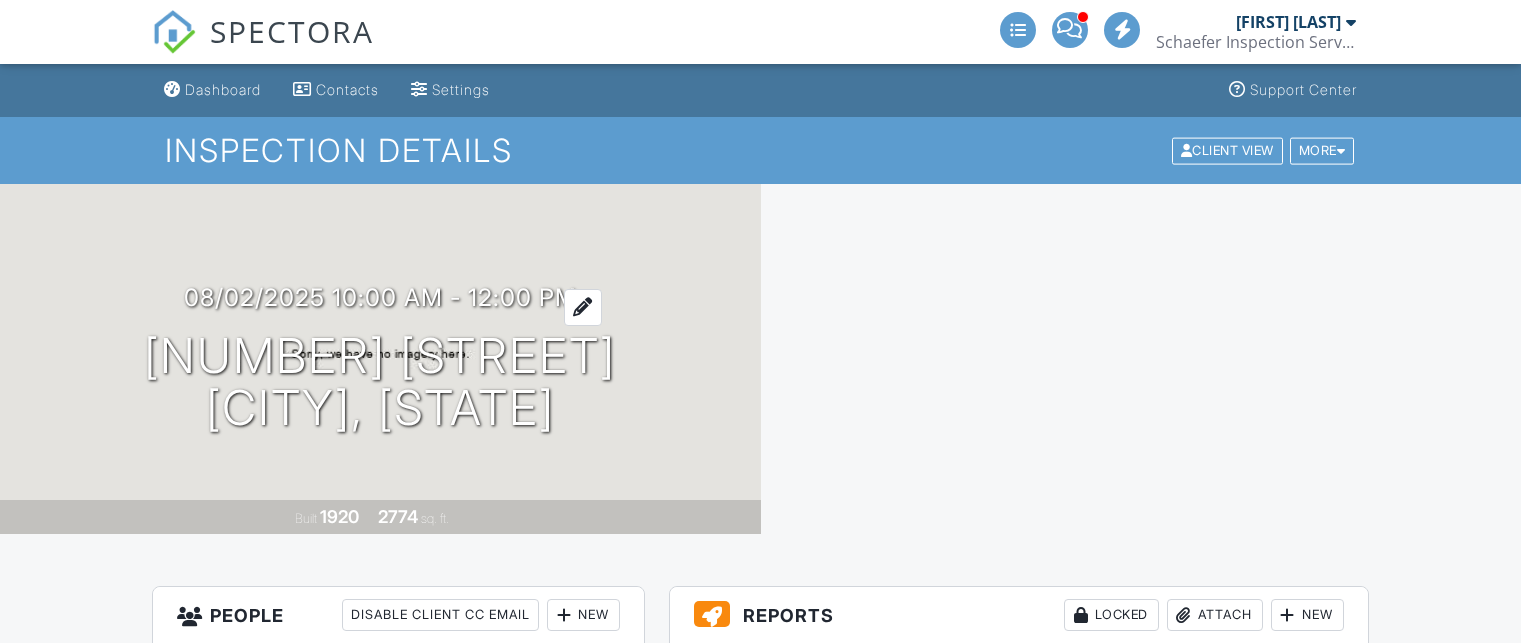 scroll, scrollTop: 0, scrollLeft: 0, axis: both 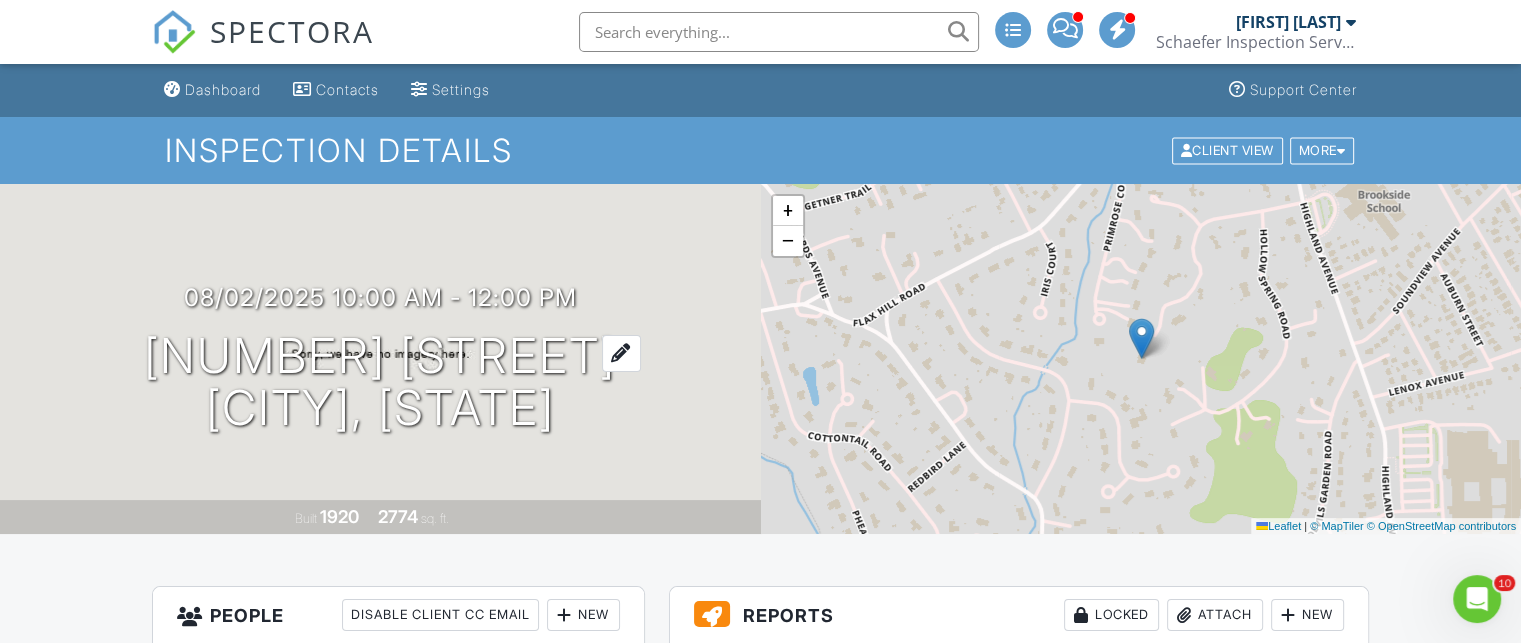 click on "7 Topping Ln
Norwalk, CT 06854" at bounding box center [380, 383] 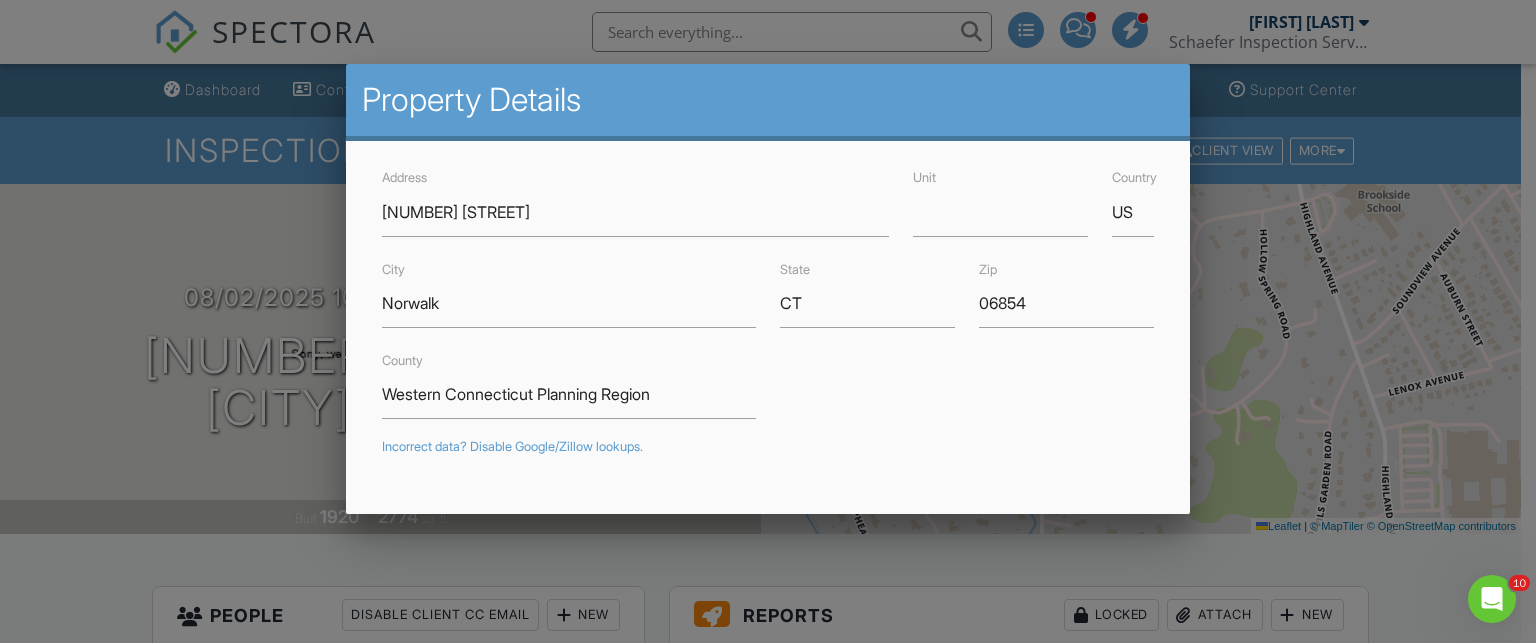 click at bounding box center (768, 302) 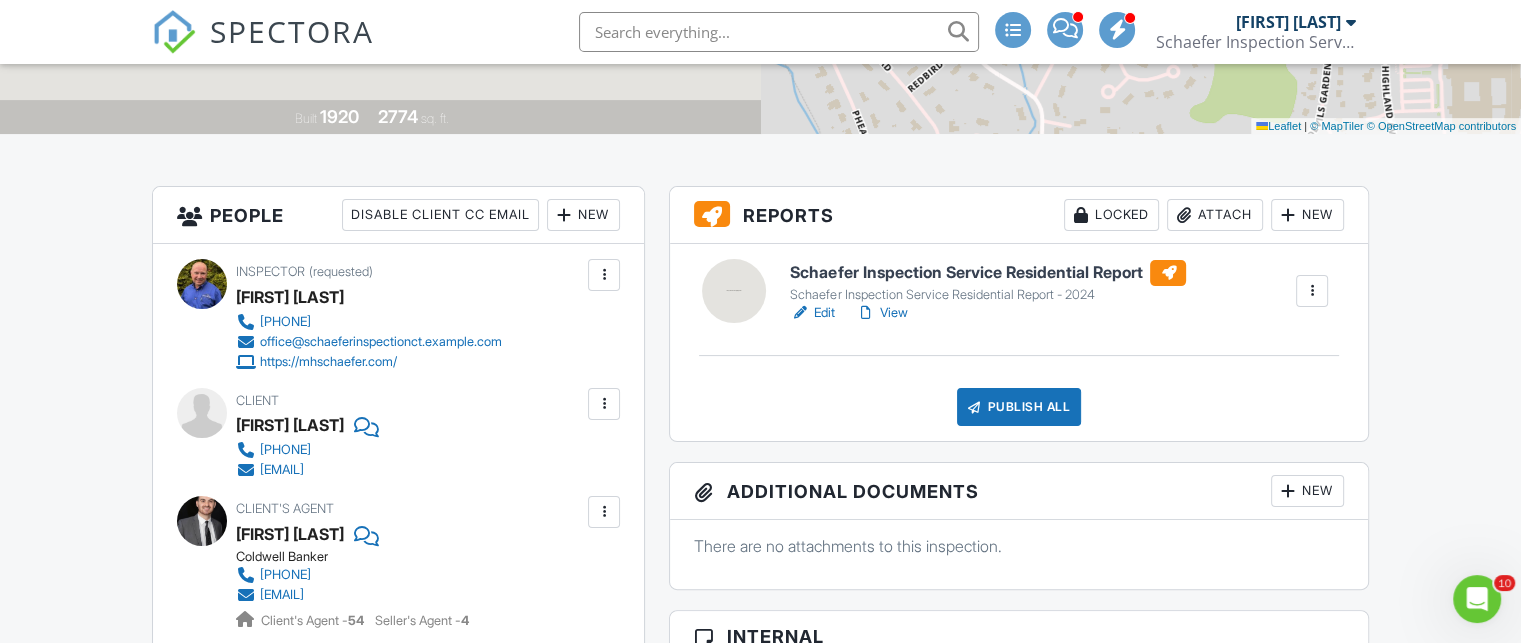 scroll, scrollTop: 500, scrollLeft: 0, axis: vertical 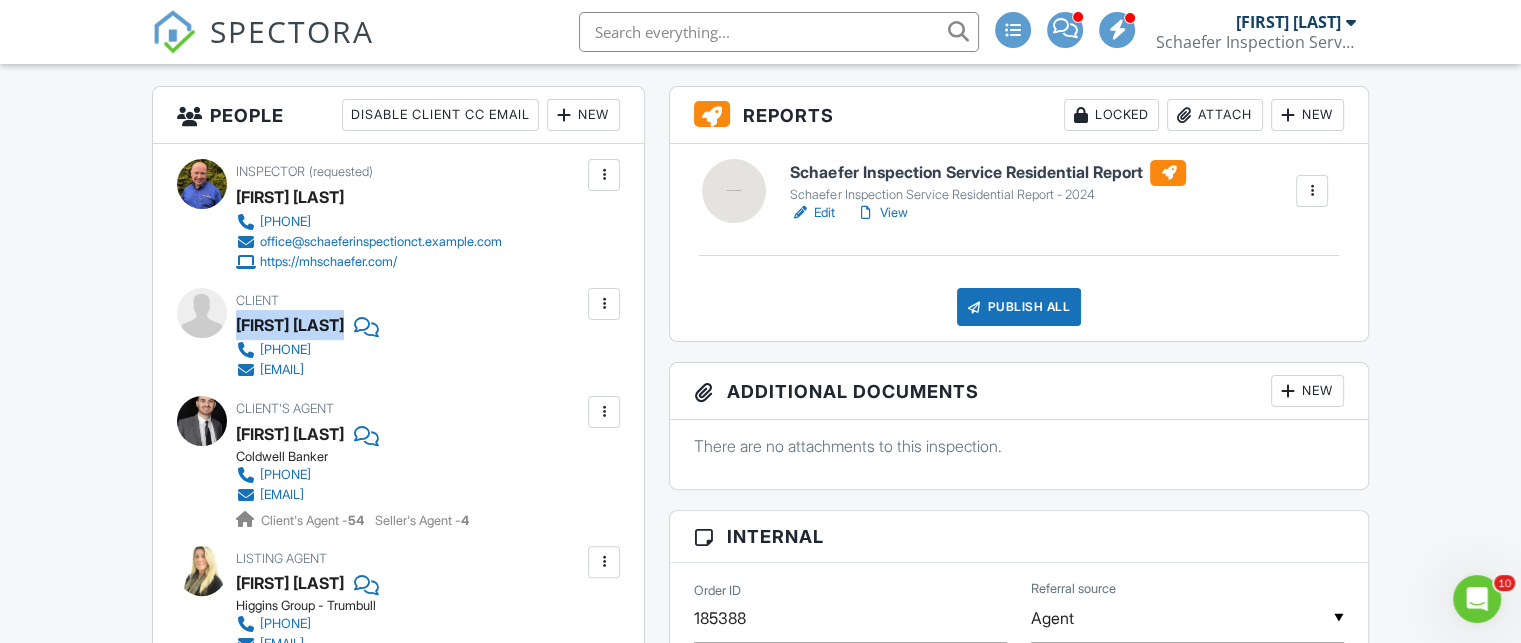 drag, startPoint x: 237, startPoint y: 323, endPoint x: 330, endPoint y: 324, distance: 93.00538 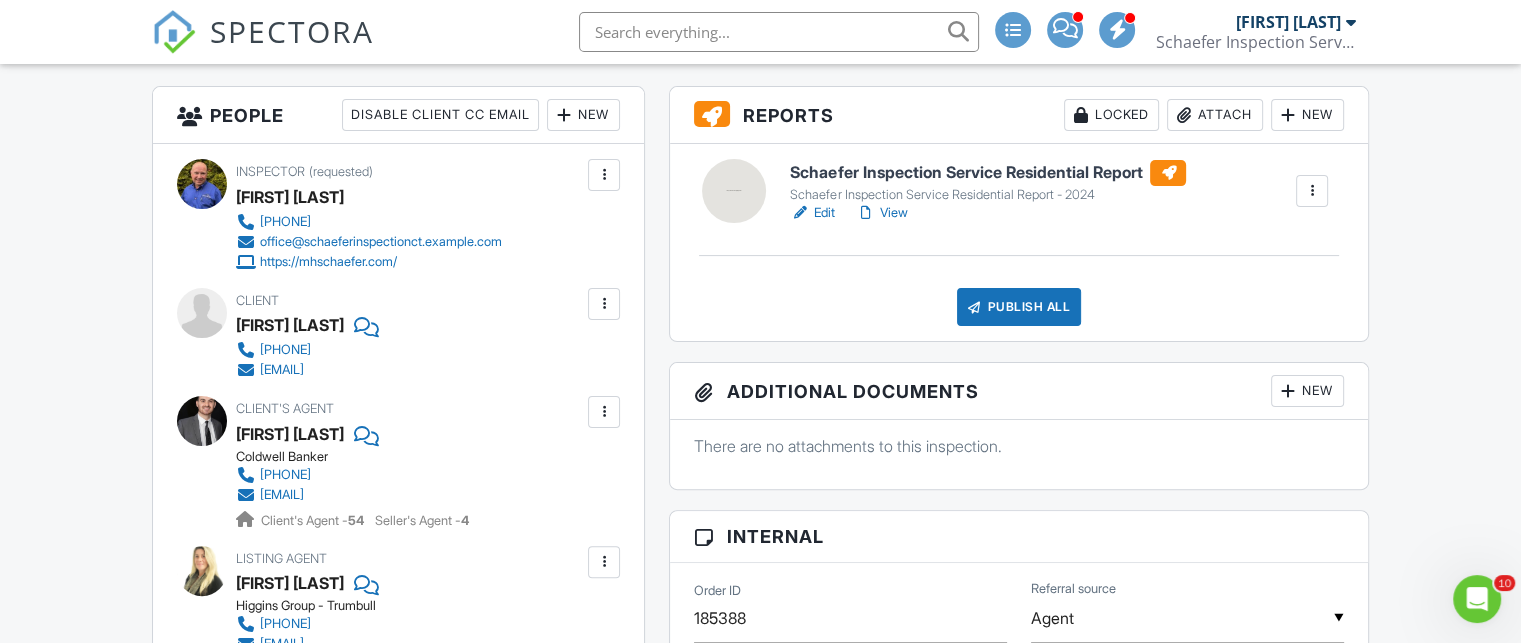 click on "Dashboard
Contacts
Settings
Support Center
Inspection Details
Client View
More
Property Details
Reschedule
Reorder / Copy
Share
Cancel
Delete
Print Order
Convert to V9
Disable Pass on CC Fees
08/02/2025 10:00 am
- 12:00 pm
7 Topping Ln
Norwalk, CT 06854
Built
1920
2774
sq. ft.
+ −  Leaflet   |   © MapTiler   © OpenStreetMap contributors
All emails and texts are disabled for this inspection!
All emails and texts have been disabled for this inspection. This may have happened due to someone manually disabling them or this inspection being unconfirmed when it was scheduled. To re-enable emails and texts for this inspection, click the button below.
Turn on emails and texts
Reports
Locked
Attach
New" at bounding box center (760, 1805) 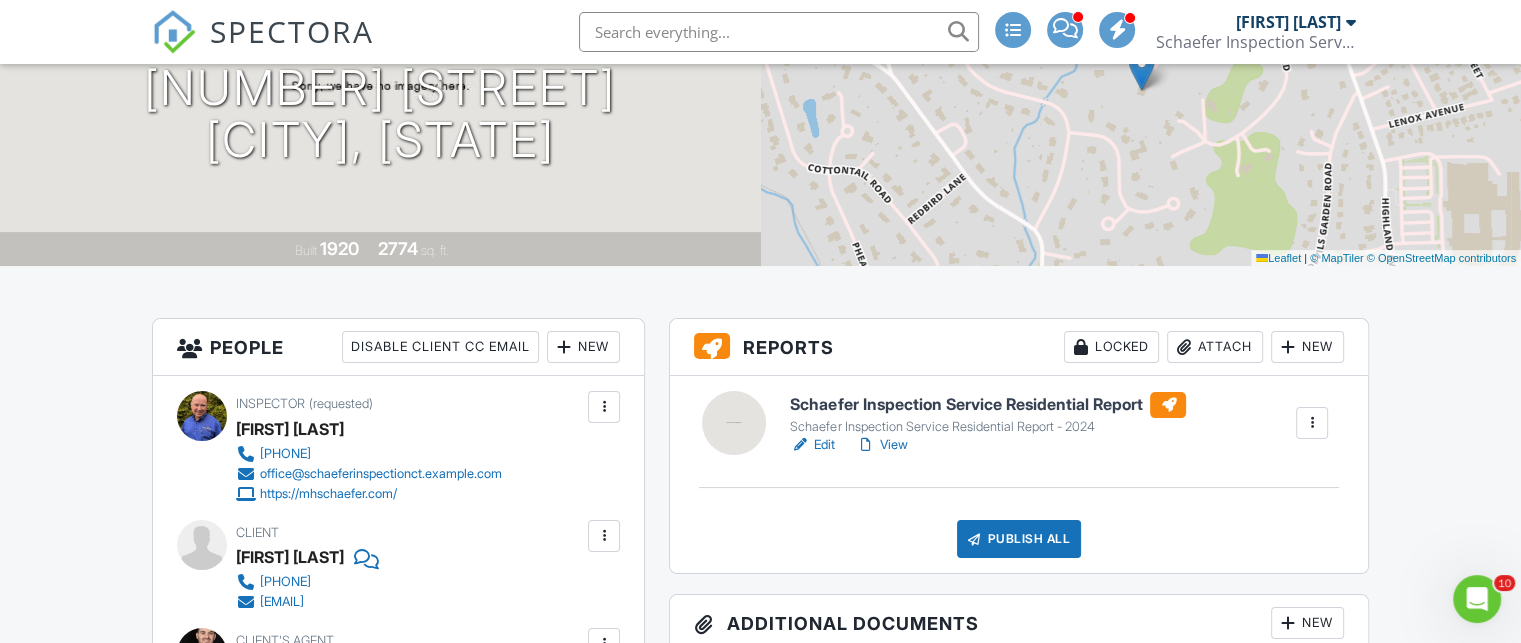 scroll, scrollTop: 0, scrollLeft: 0, axis: both 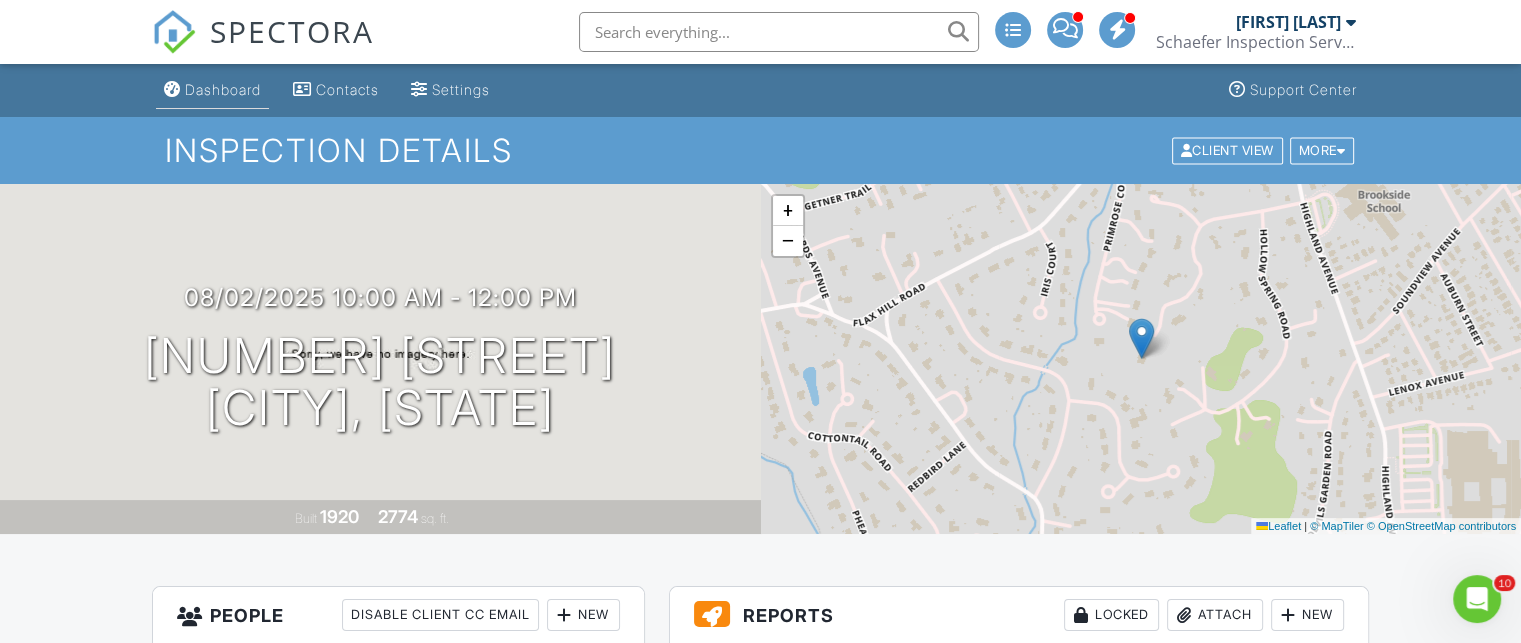 click on "Dashboard" at bounding box center (223, 89) 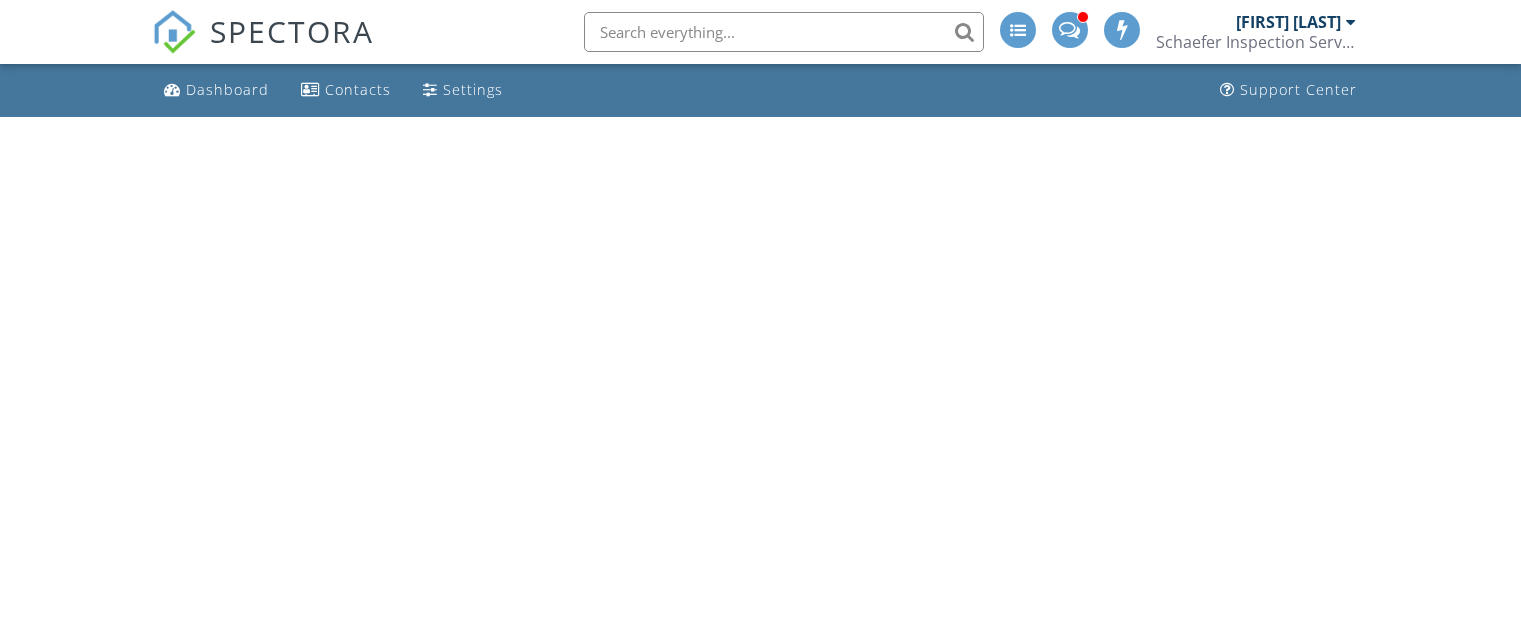 scroll, scrollTop: 0, scrollLeft: 0, axis: both 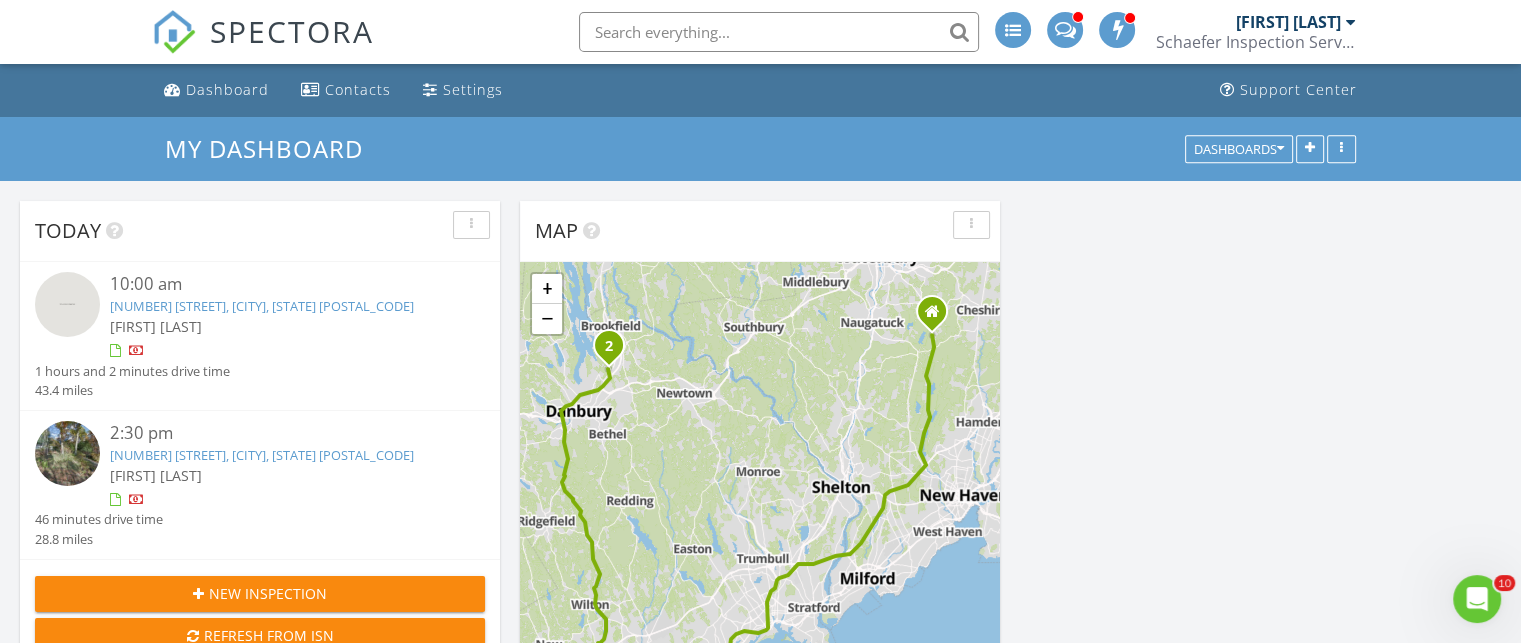 click on "[NUMBER] [STREET], [CITY], [STATE] [POSTAL_CODE]" at bounding box center [262, 455] 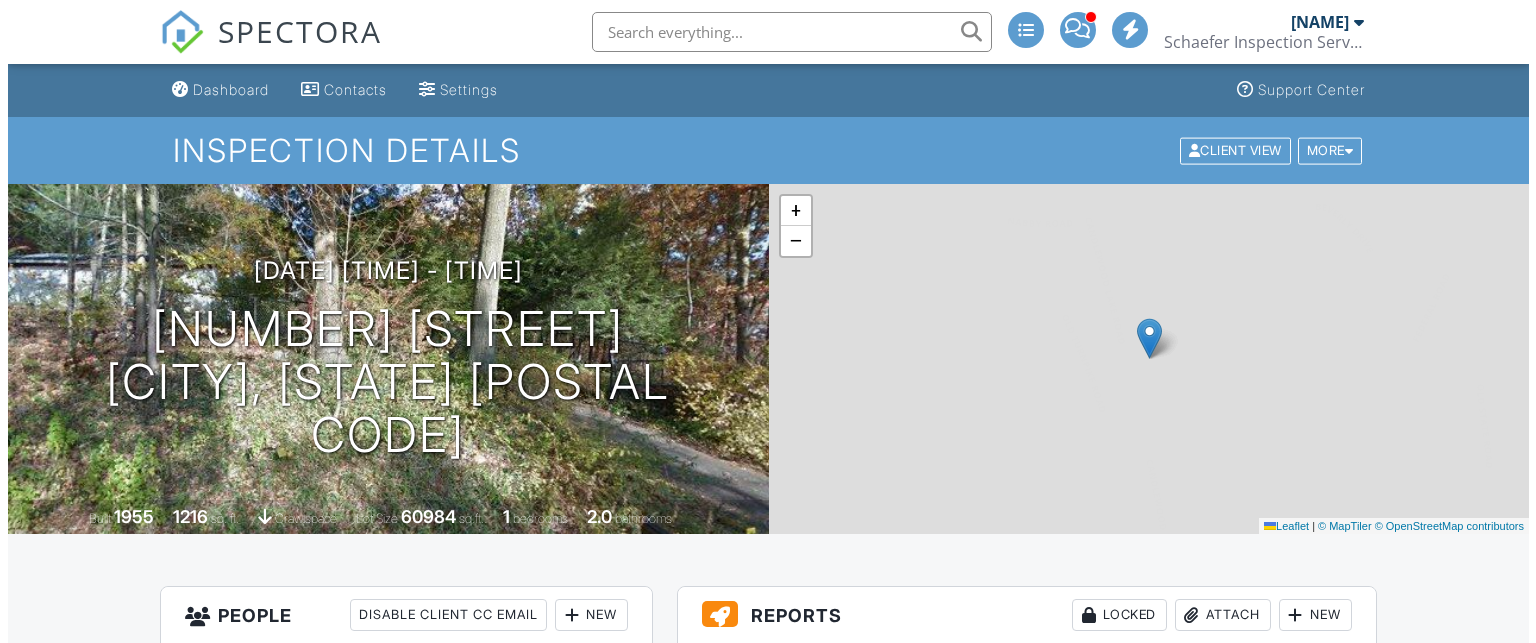 scroll, scrollTop: 0, scrollLeft: 0, axis: both 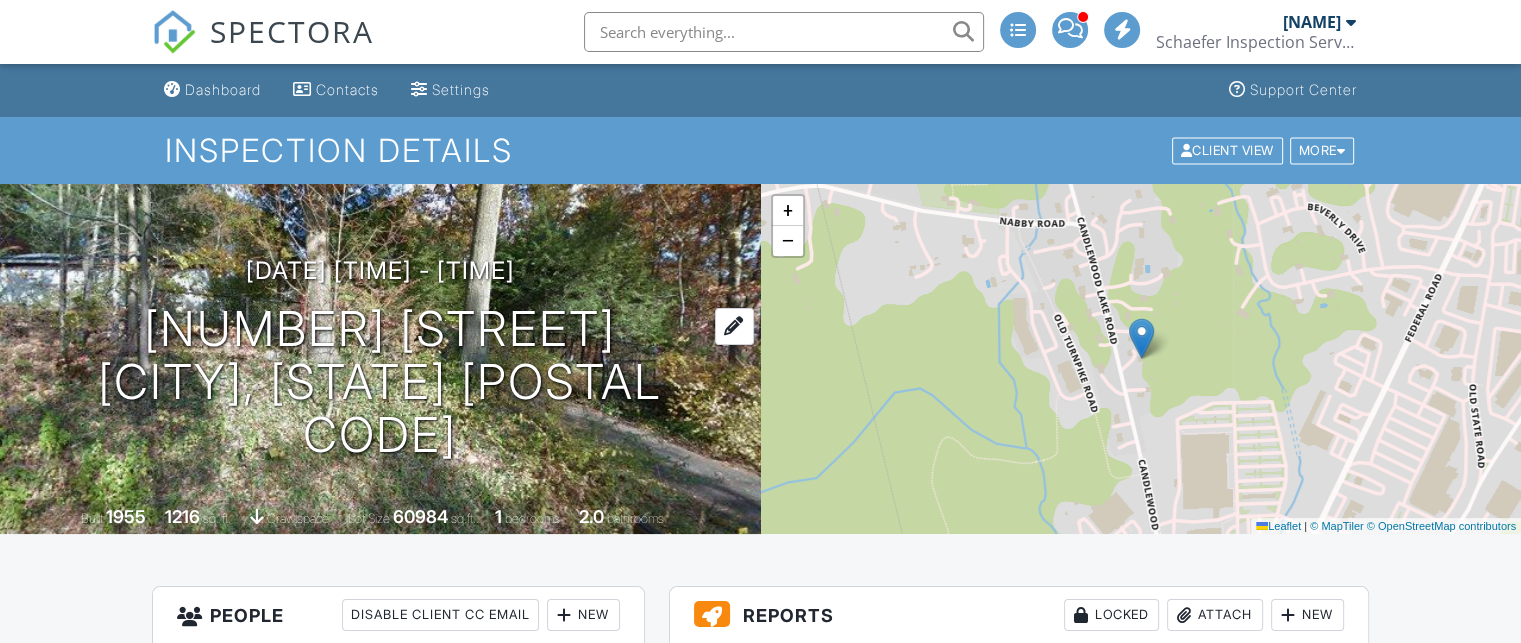 click on "51 Candlewood Lake Rd
Brookfield, CT 06804" at bounding box center [380, 382] 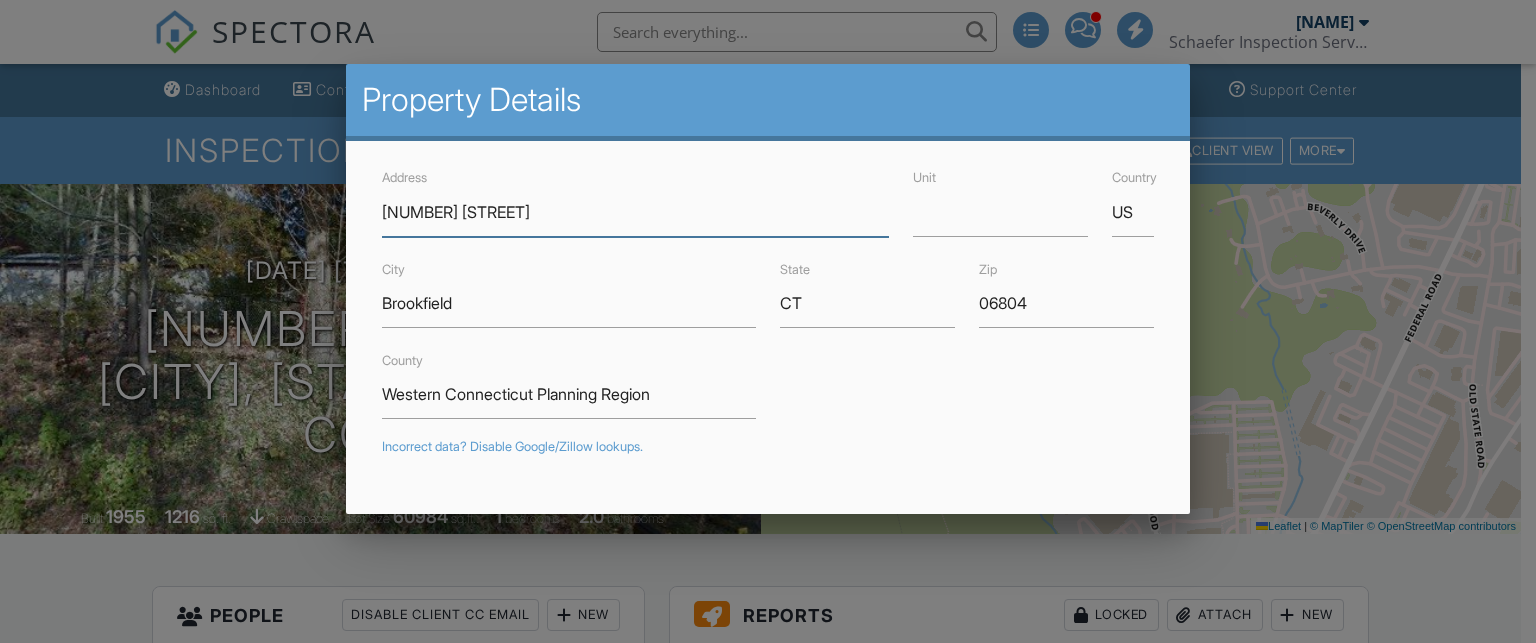 scroll, scrollTop: 0, scrollLeft: 0, axis: both 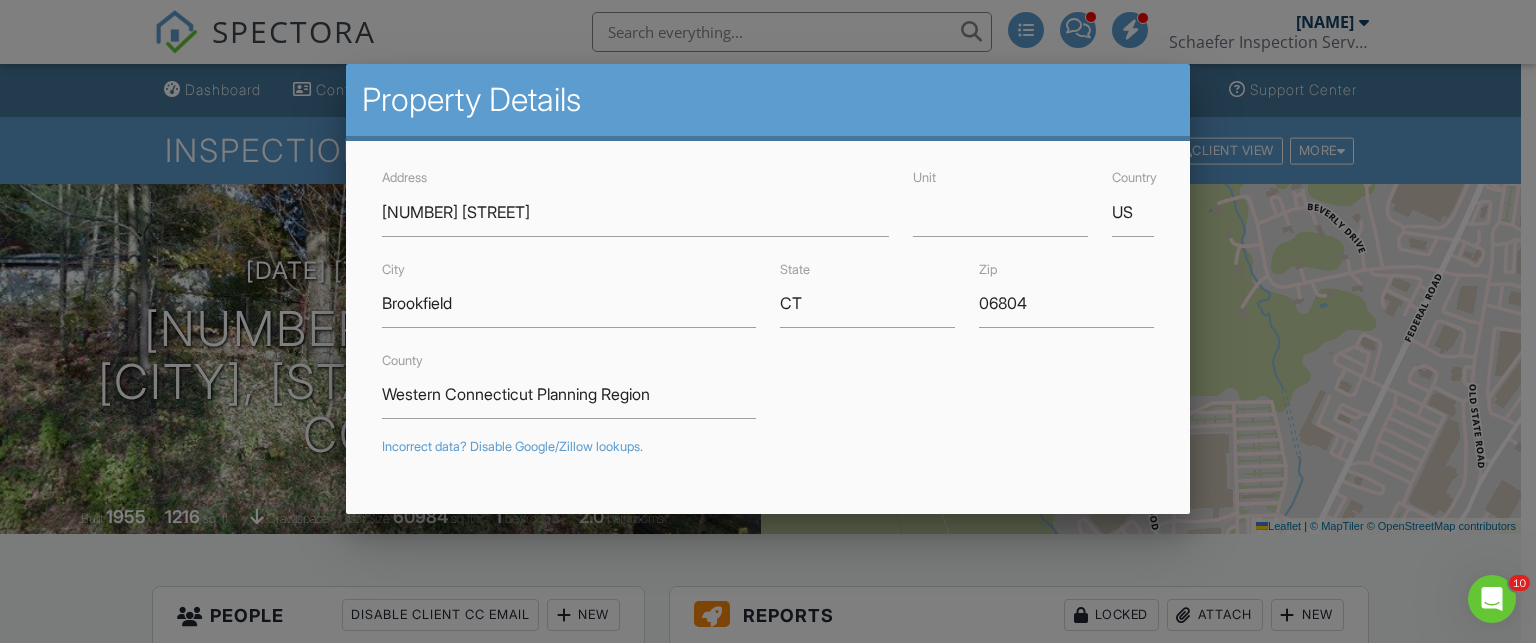click at bounding box center [768, 302] 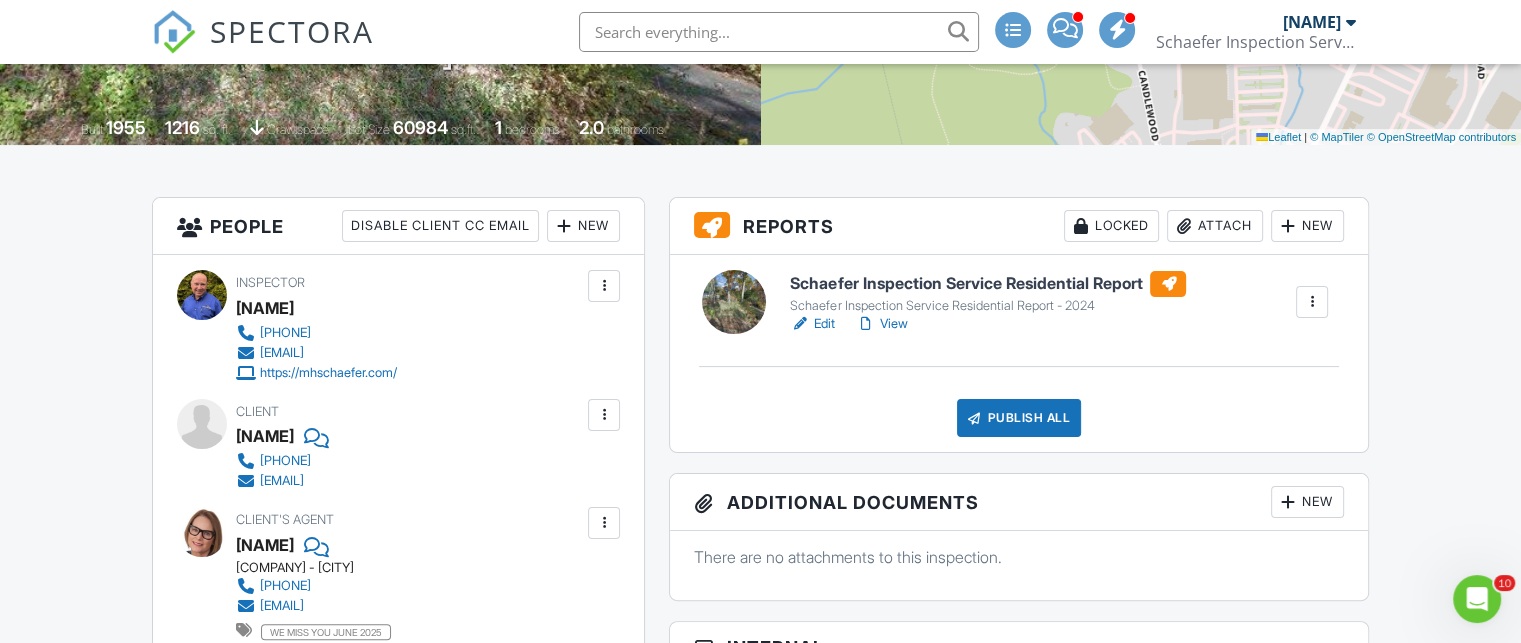 scroll, scrollTop: 400, scrollLeft: 0, axis: vertical 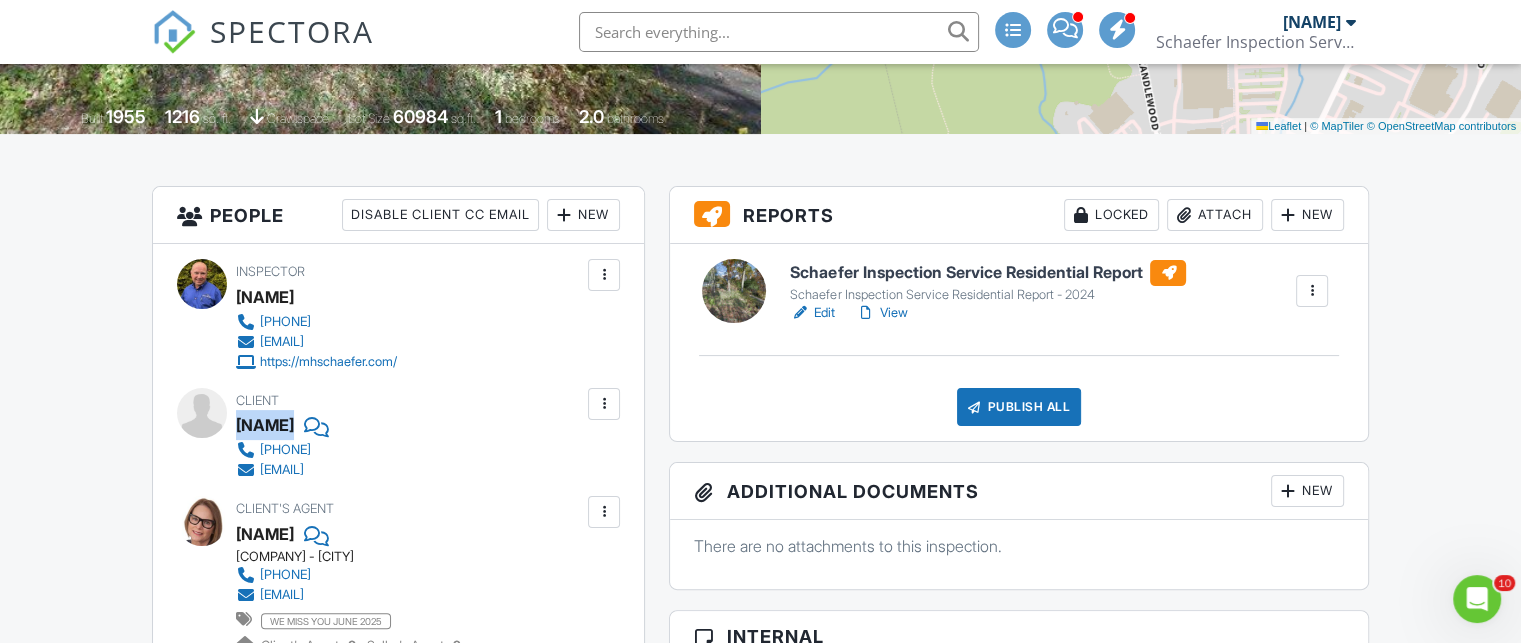 drag, startPoint x: 236, startPoint y: 426, endPoint x: 367, endPoint y: 422, distance: 131.06105 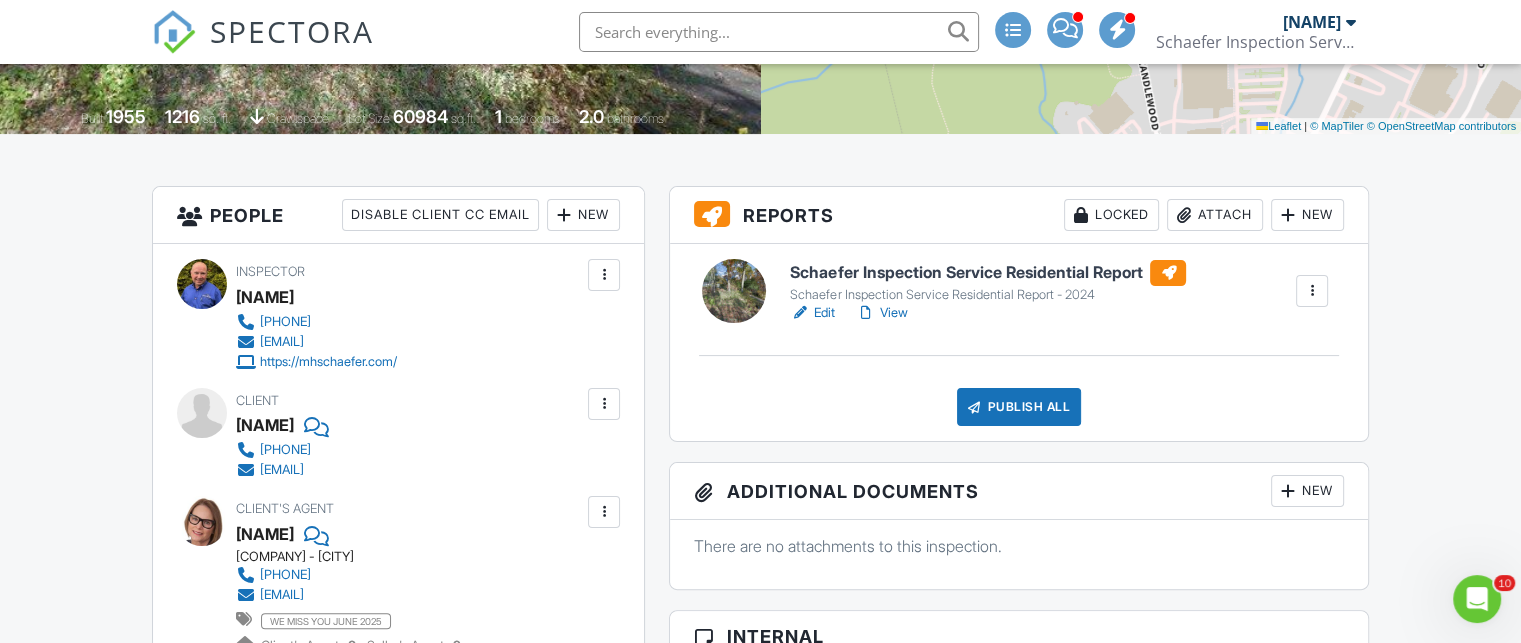 click on "Client
Alec Wasilonsky
860-480-3093
alecwasilonsky@yahoo.com" at bounding box center (322, 434) 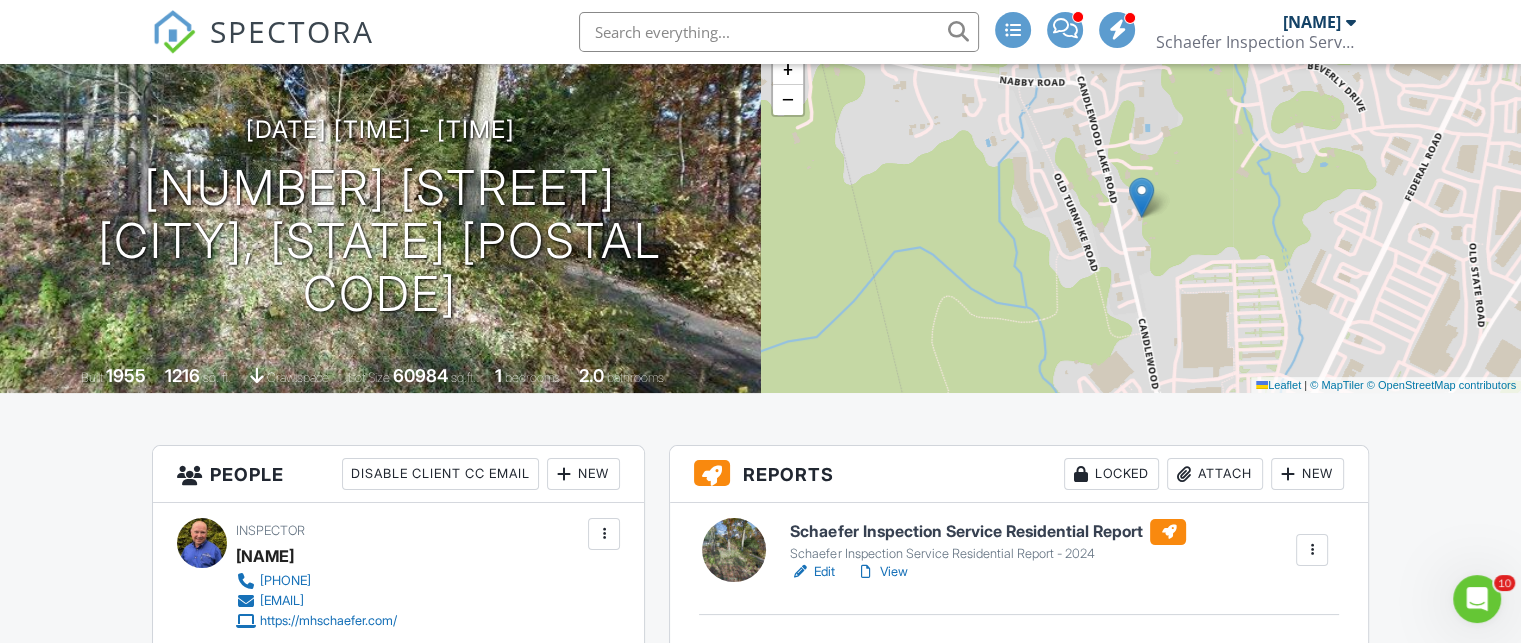 scroll, scrollTop: 0, scrollLeft: 0, axis: both 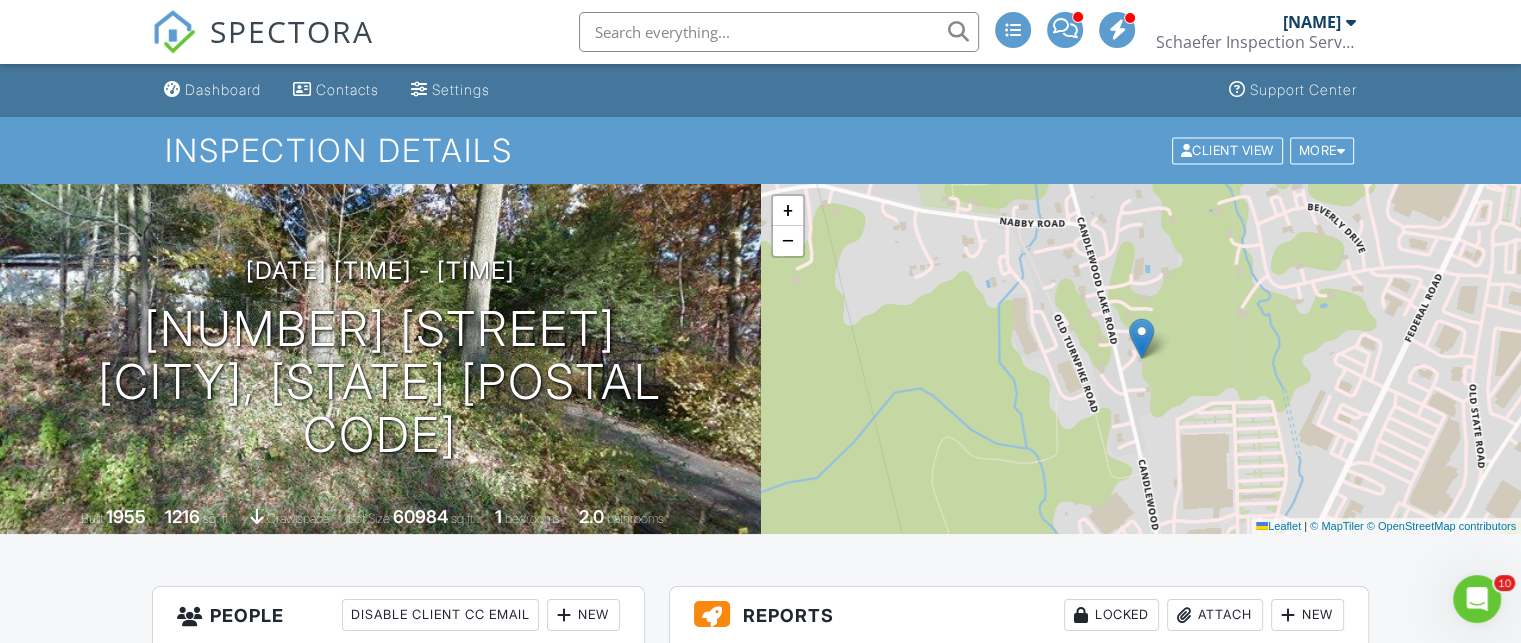 click on "Dashboard" at bounding box center (223, 89) 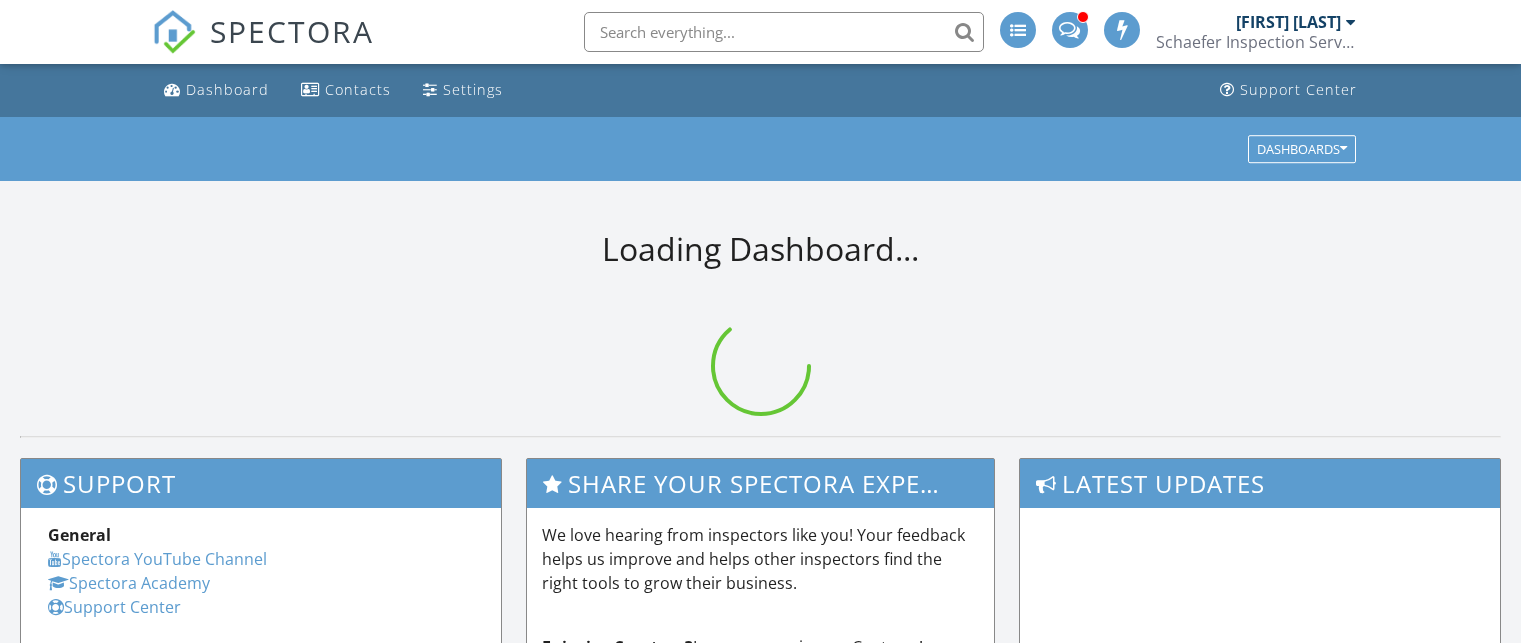 scroll, scrollTop: 0, scrollLeft: 0, axis: both 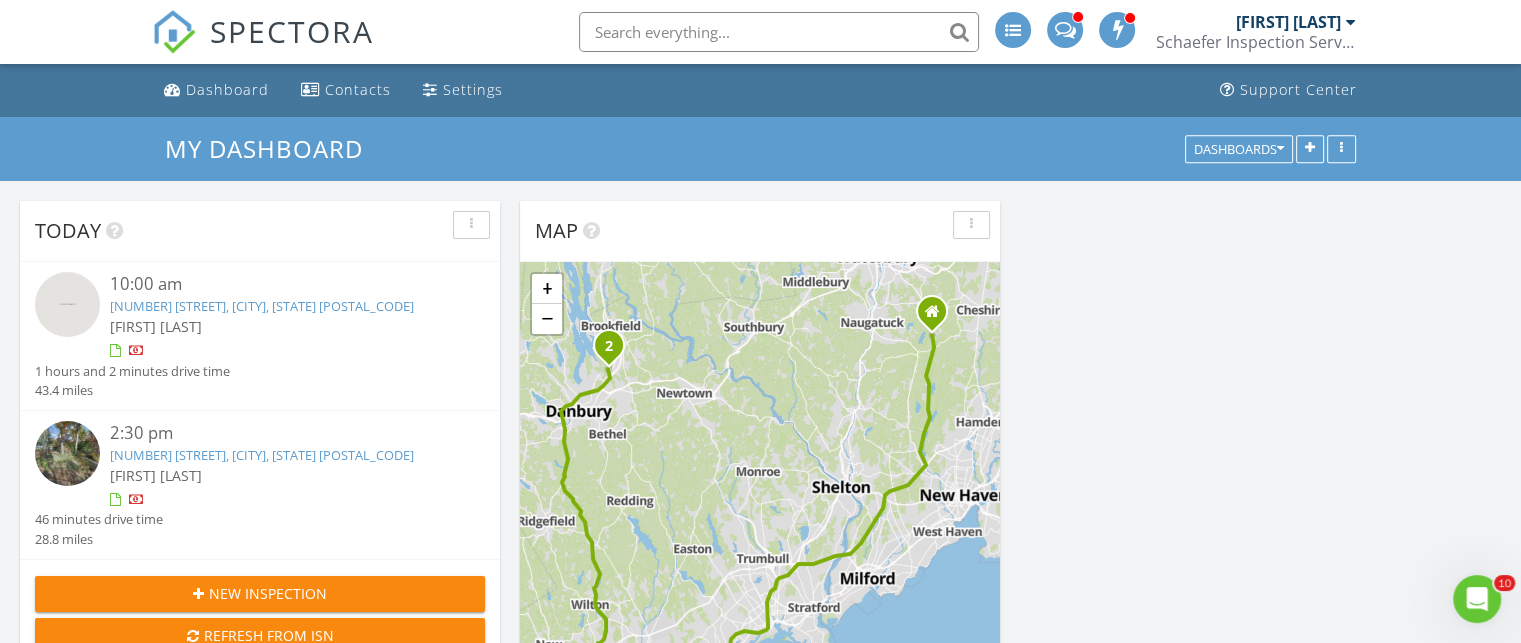 click on "[NUMBER] [STREET], [CITY], [STATE] [POSTAL_CODE]" at bounding box center [262, 306] 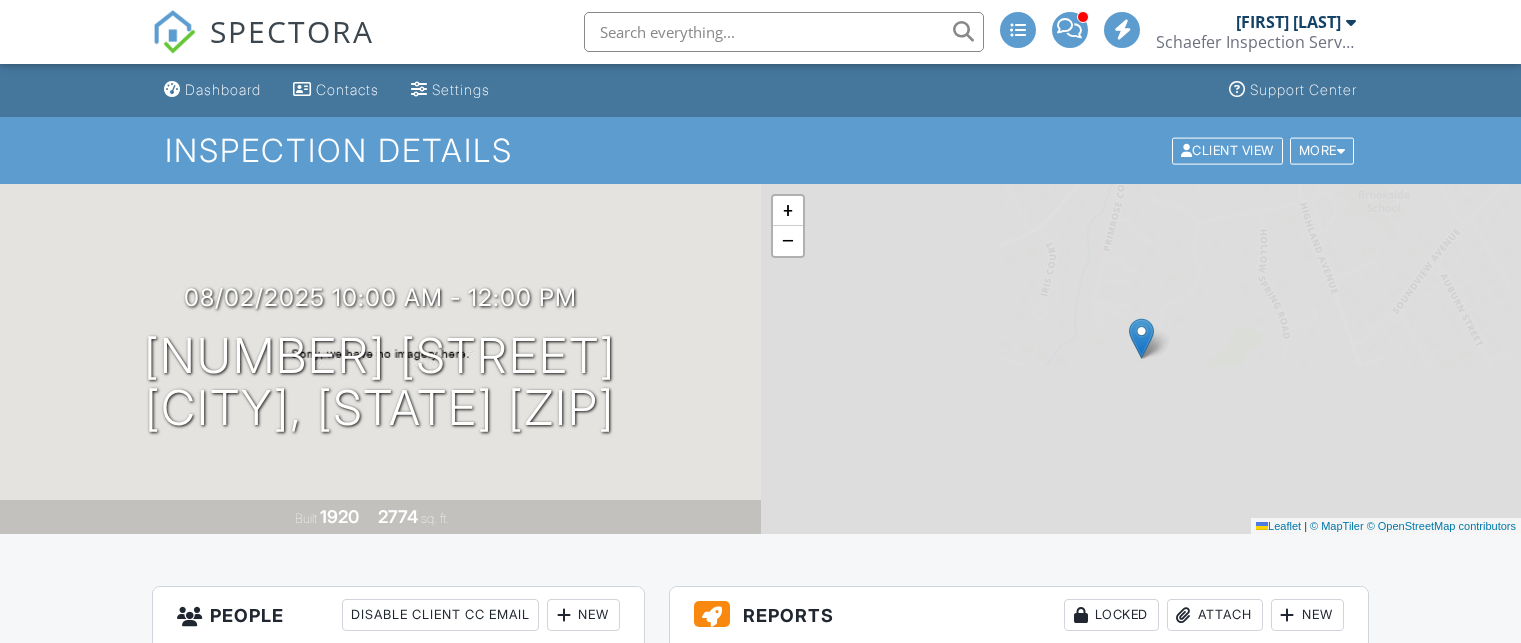 scroll, scrollTop: 0, scrollLeft: 0, axis: both 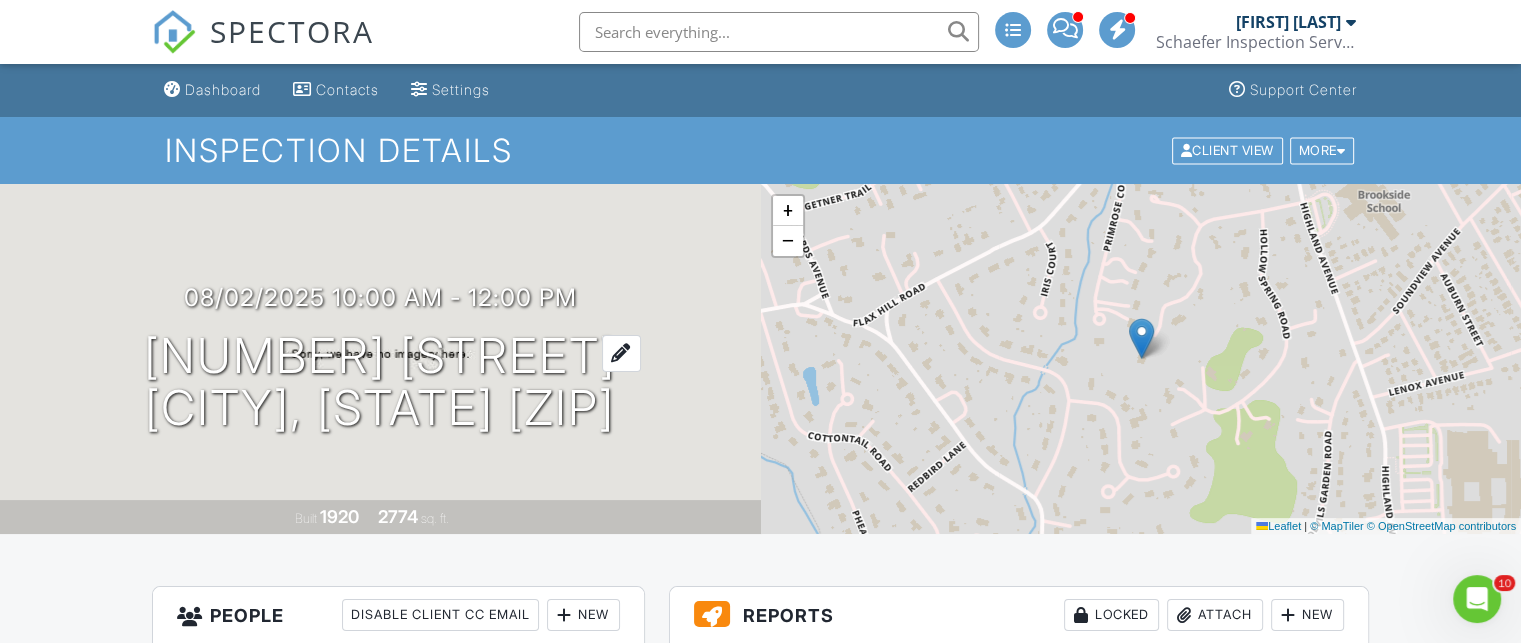 click on "[NUMBER] [STREET]
[CITY], [STATE] [ZIP]" at bounding box center (380, 383) 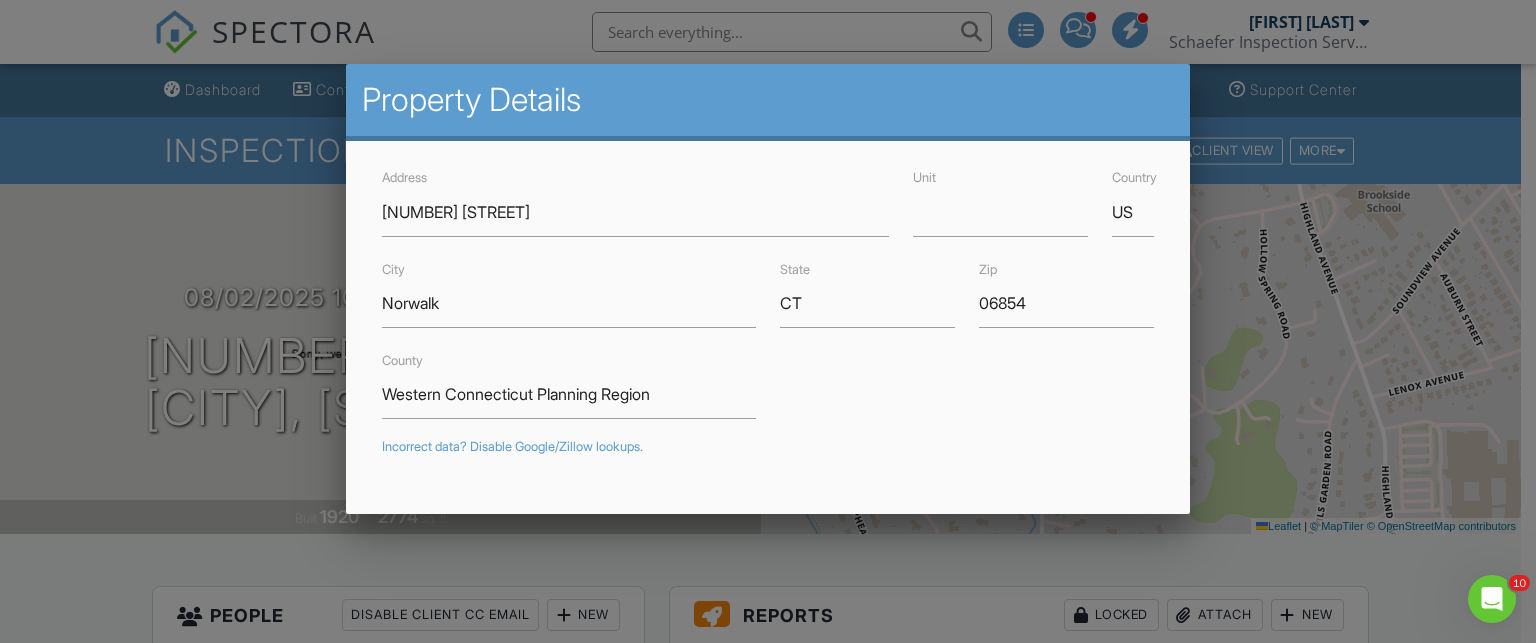 click at bounding box center (768, 302) 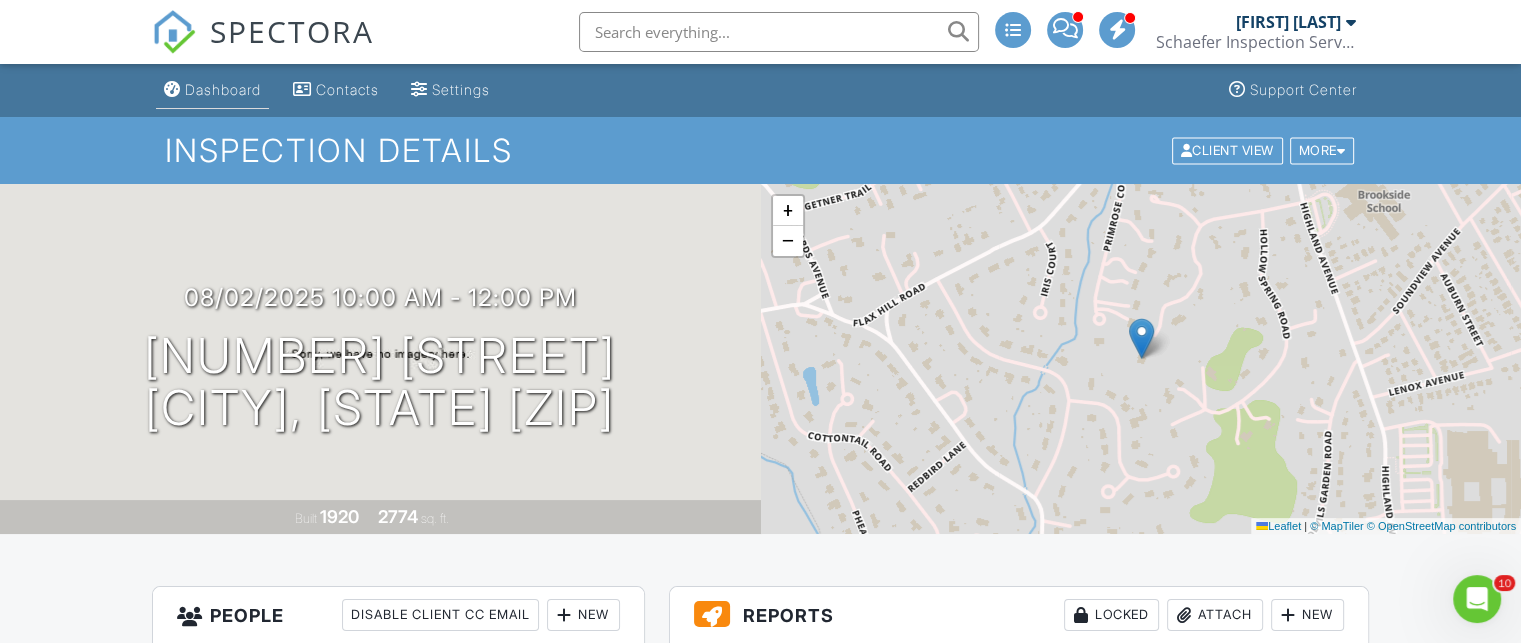 click on "Dashboard" at bounding box center (223, 89) 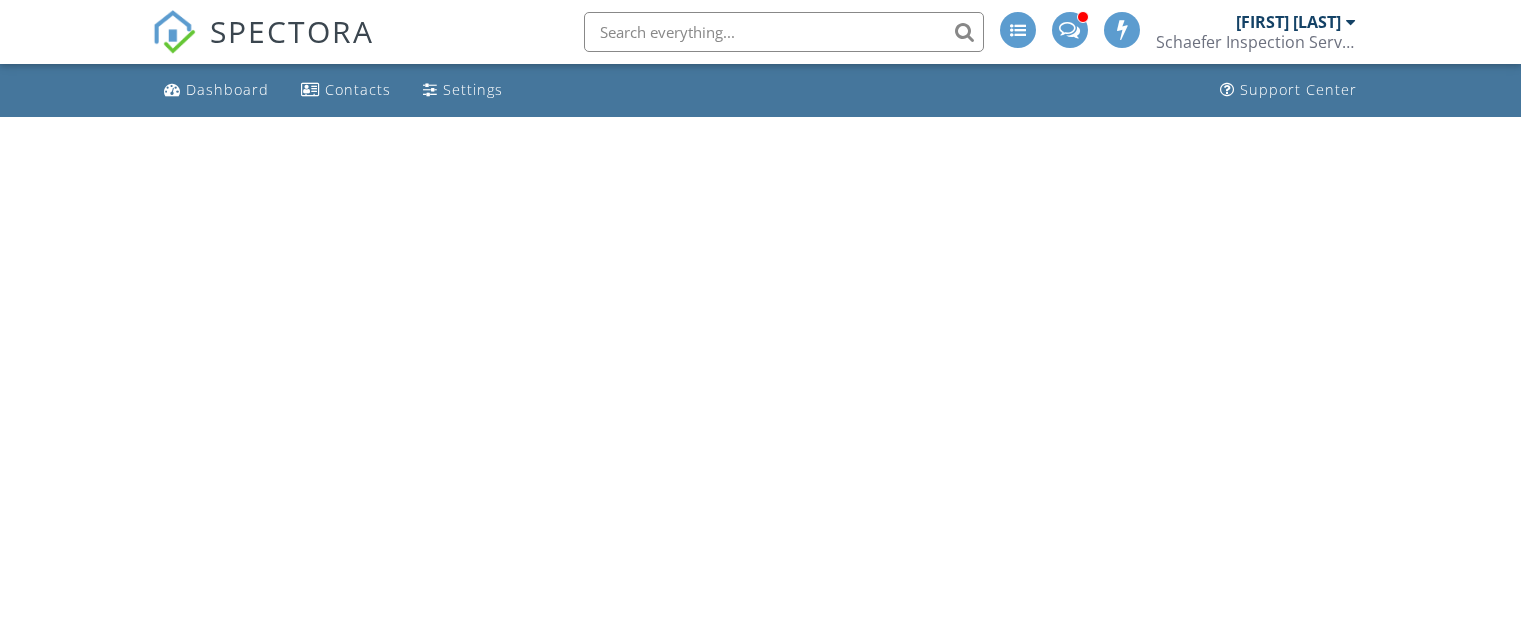 scroll, scrollTop: 0, scrollLeft: 0, axis: both 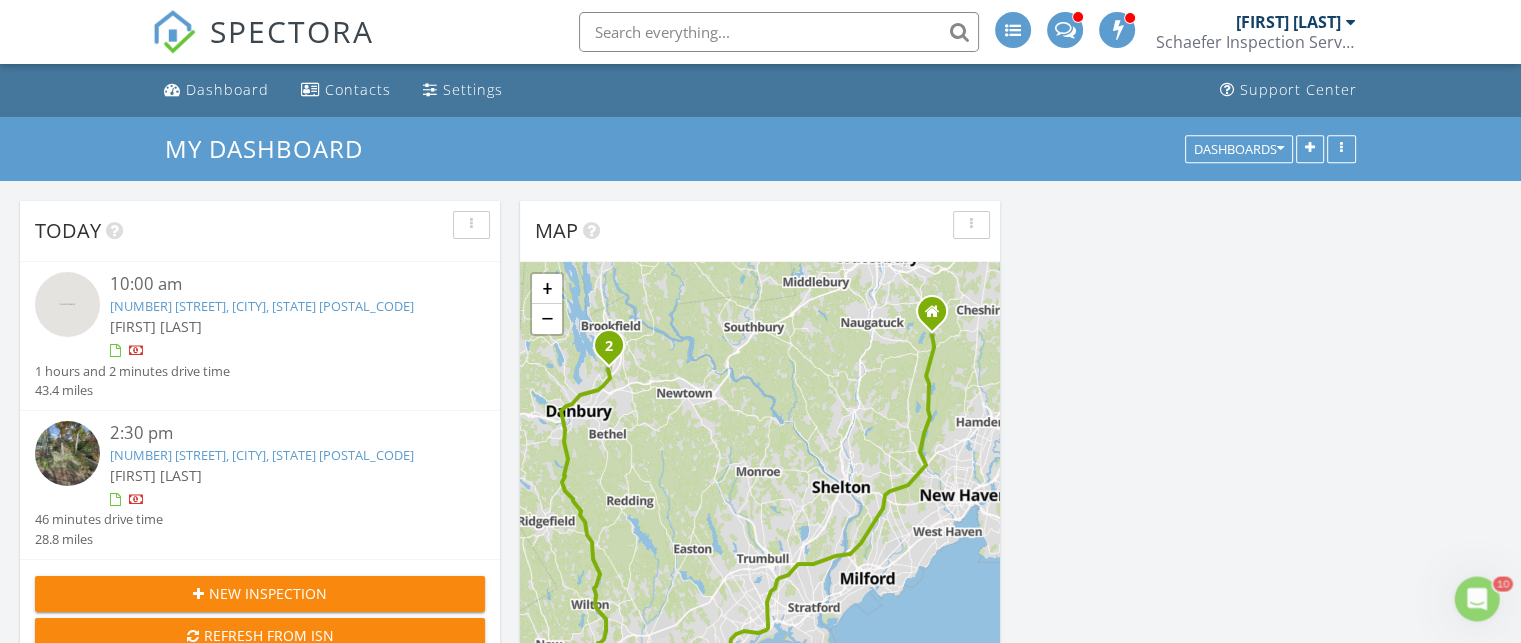 click on "[NUMBER] [STREET], [CITY], [STATE] [POSTAL_CODE]" at bounding box center [262, 455] 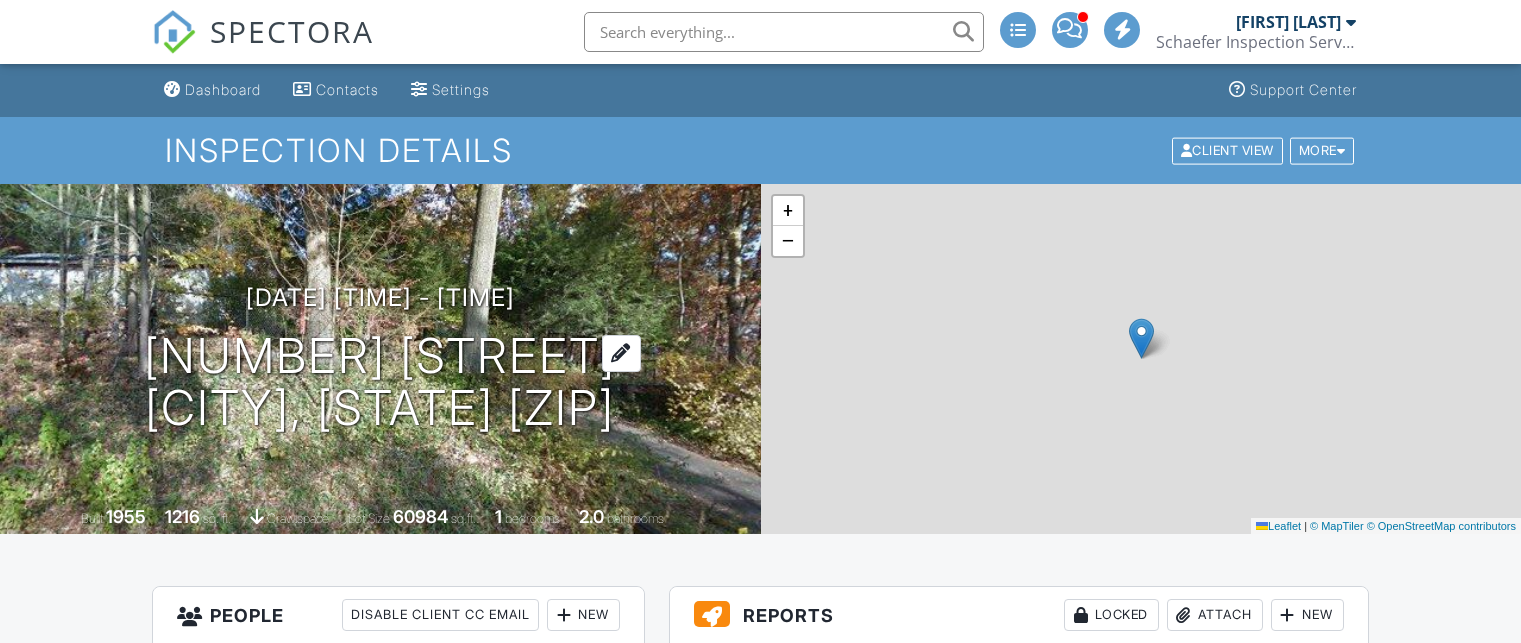 scroll, scrollTop: 0, scrollLeft: 0, axis: both 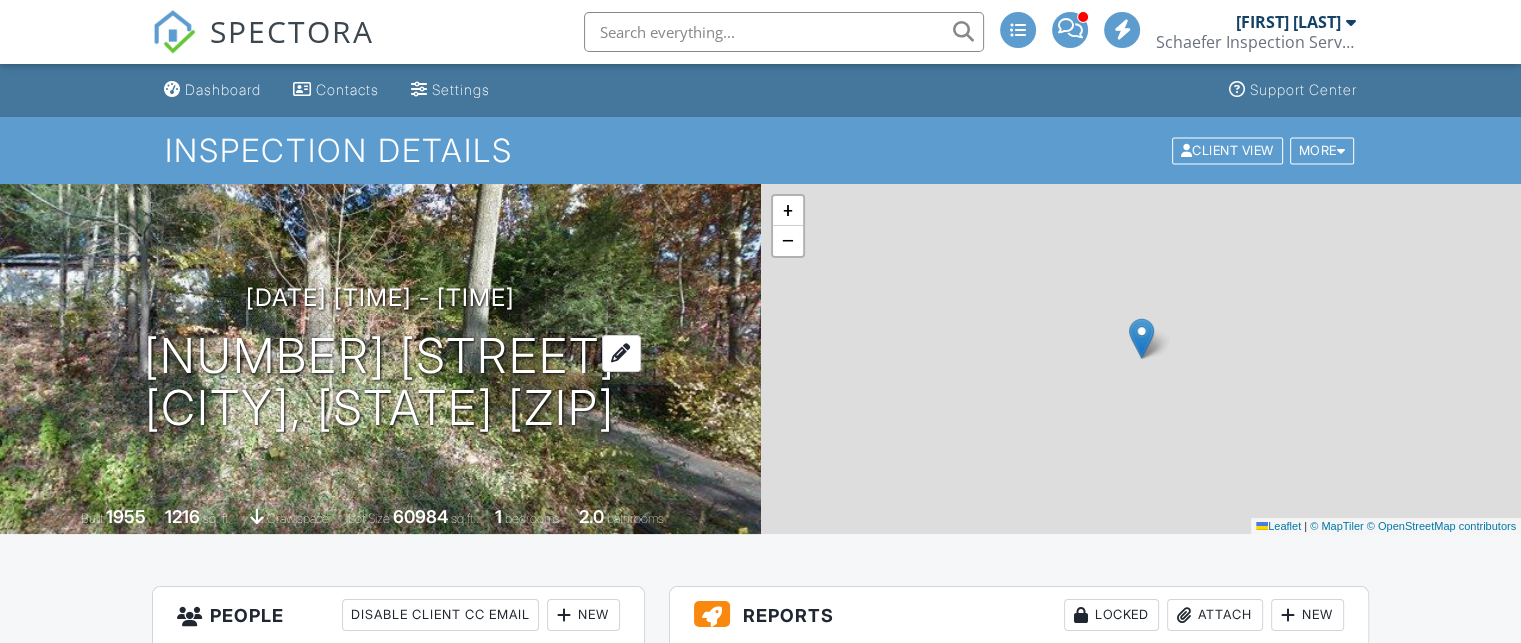 click on "[NUMBER] [STREET]
[CITY], [STATE] [ZIP]" at bounding box center (380, 383) 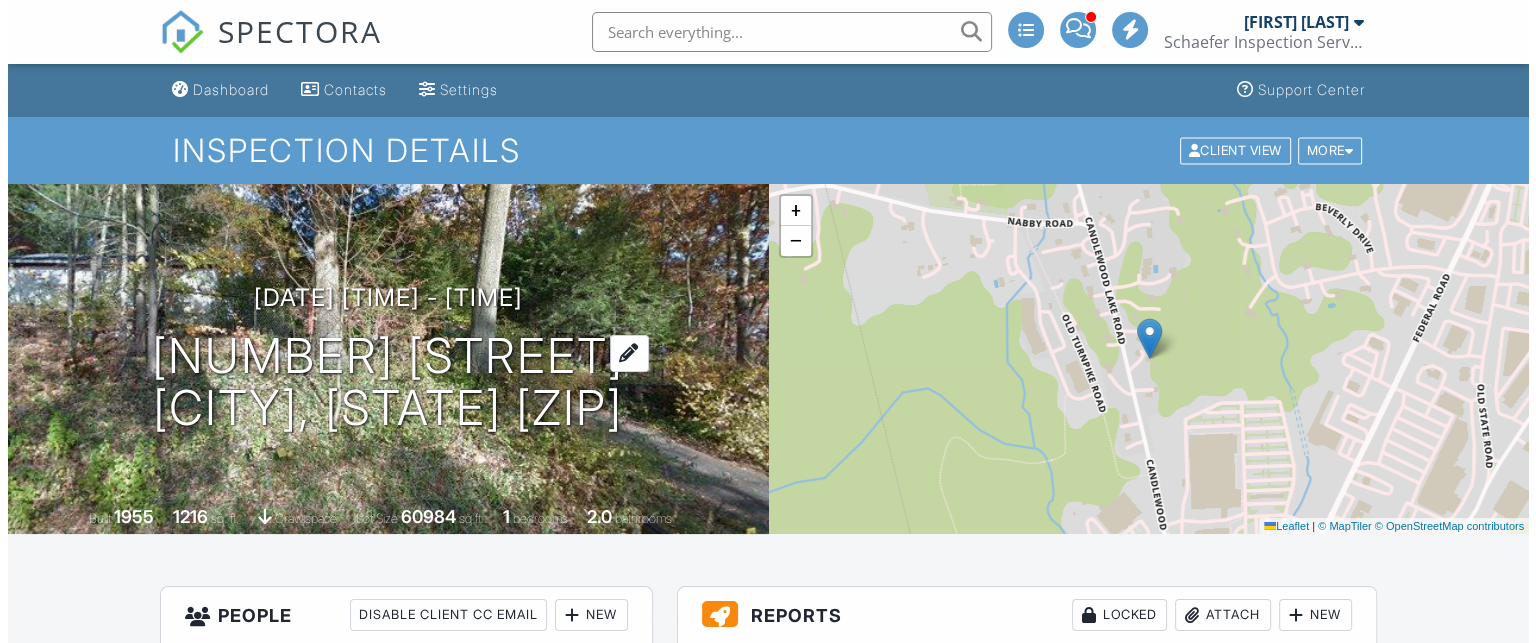 scroll, scrollTop: 0, scrollLeft: 0, axis: both 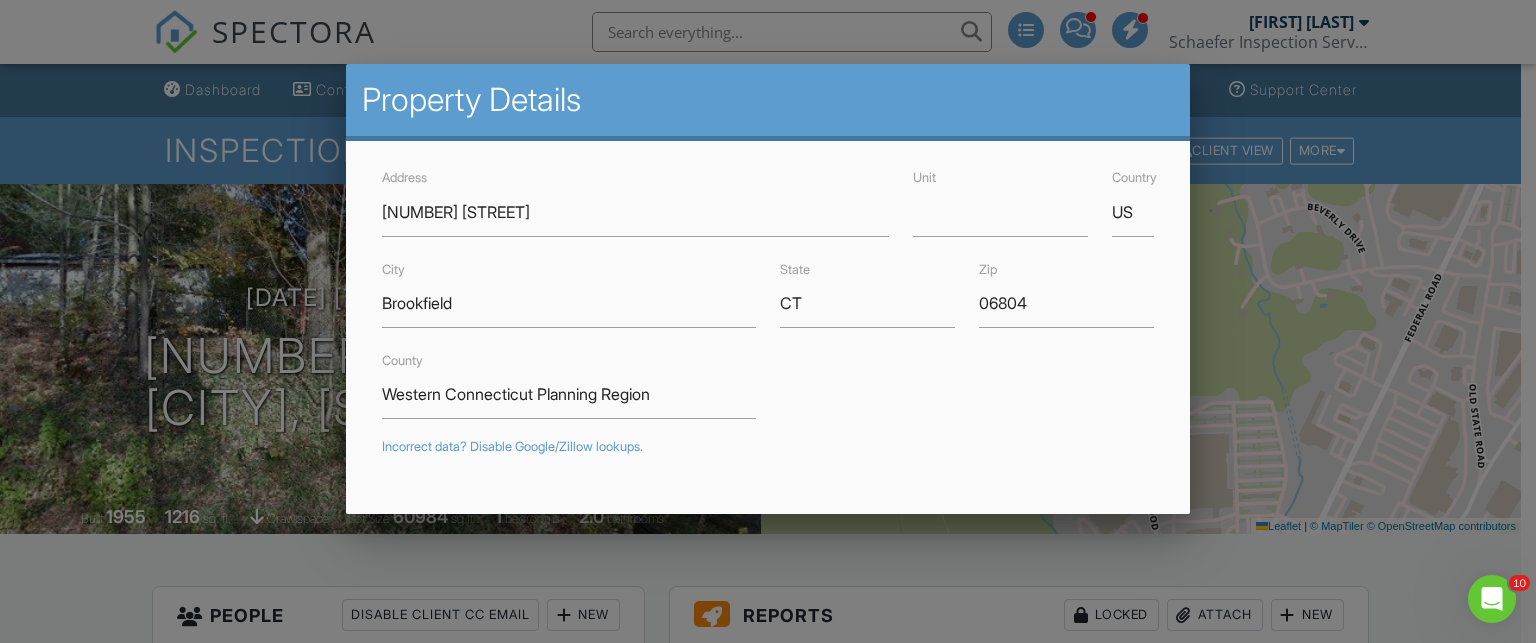 click at bounding box center (768, 302) 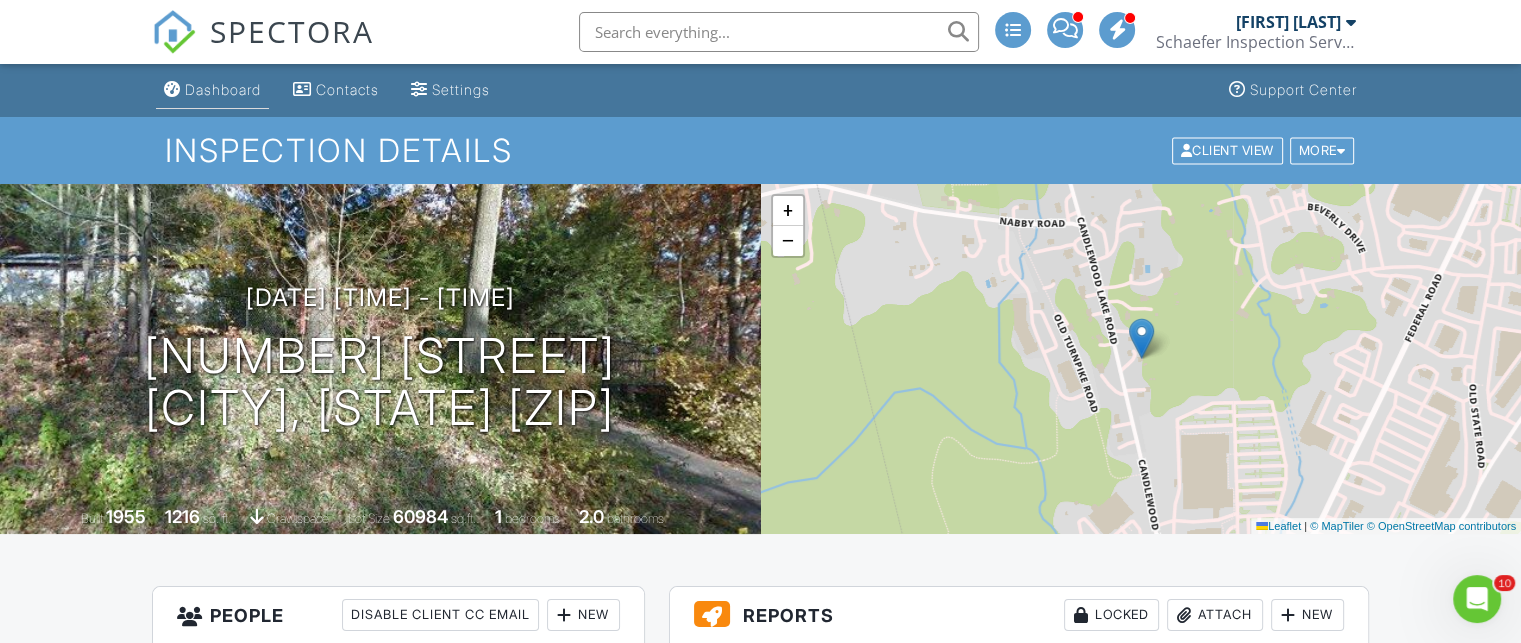 click on "Dashboard" at bounding box center (223, 89) 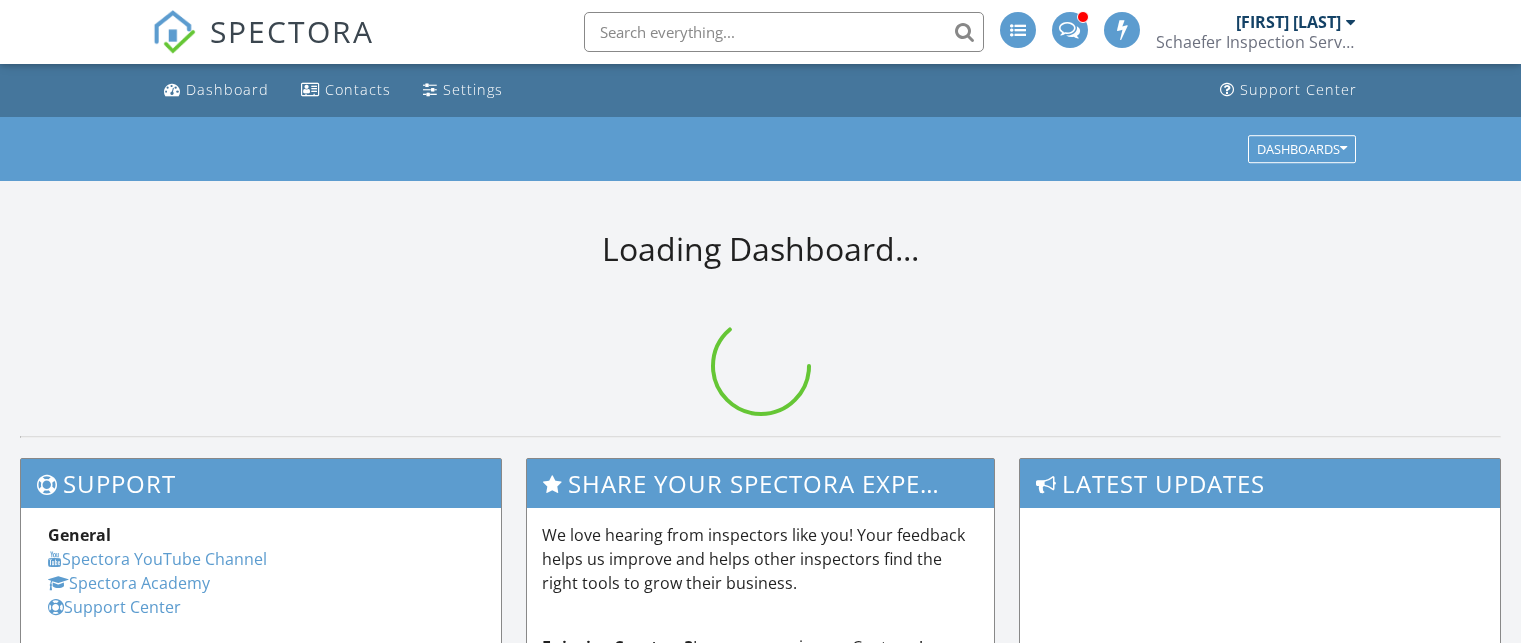 scroll, scrollTop: 0, scrollLeft: 0, axis: both 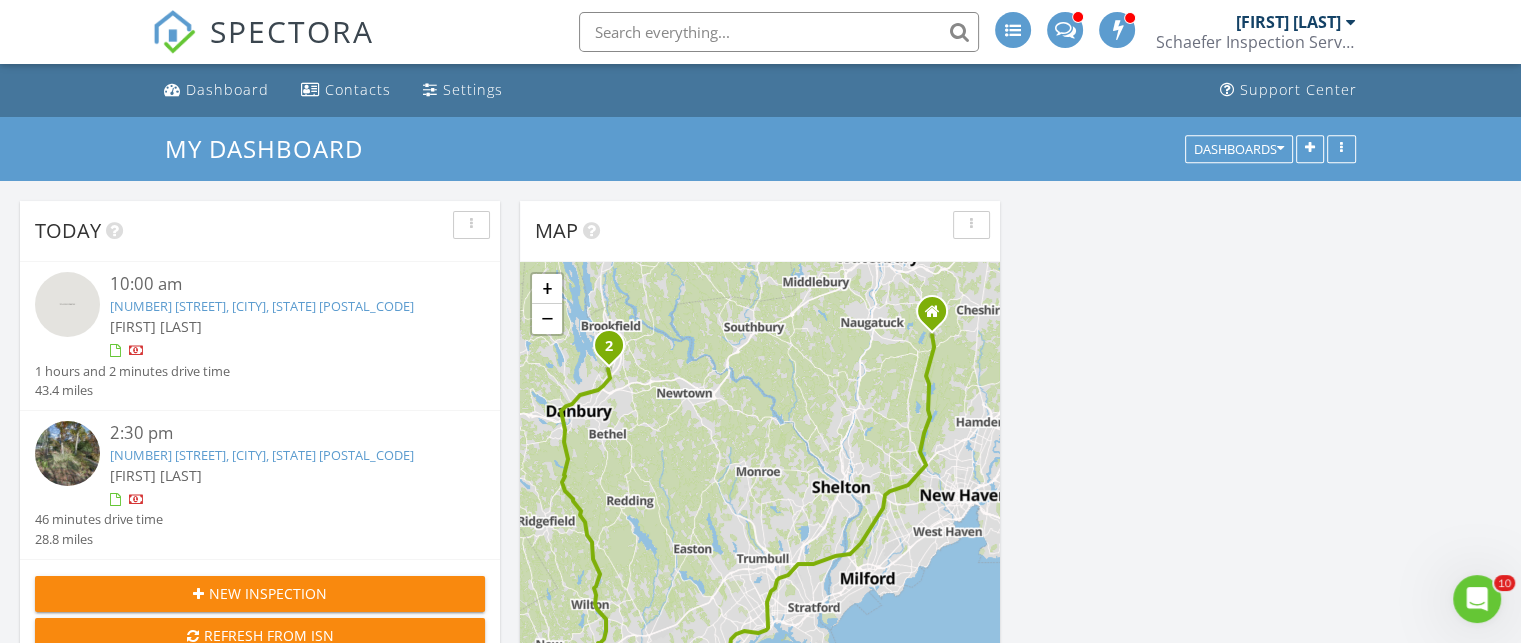 click on "7 Topping Ln, Norwalk, CT 06854" at bounding box center [262, 306] 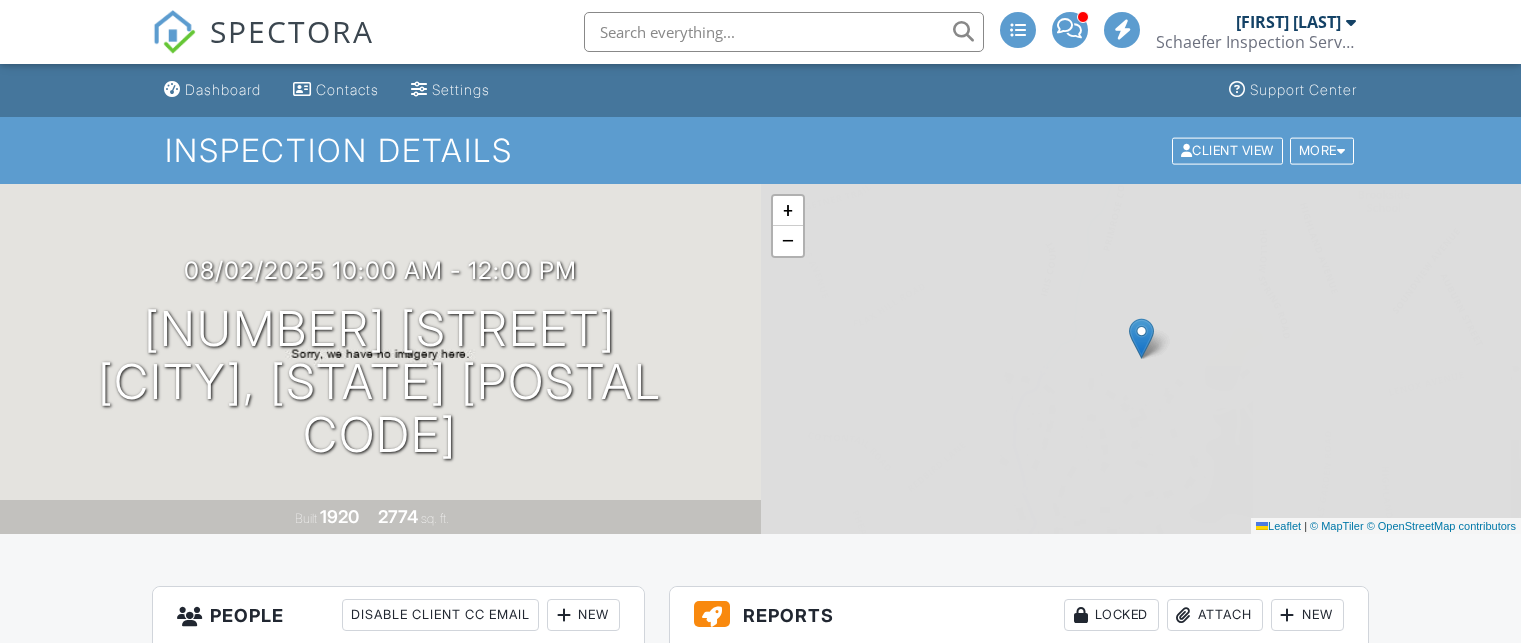 scroll, scrollTop: 0, scrollLeft: 0, axis: both 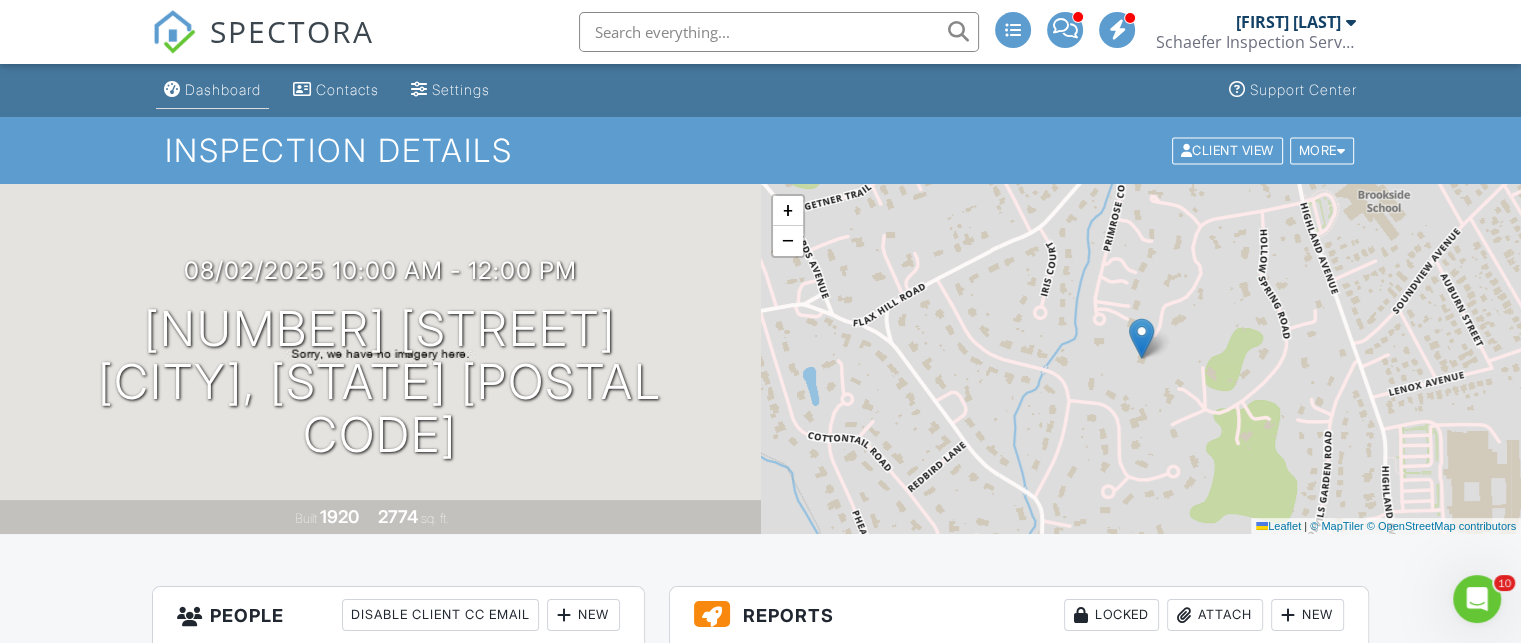 click on "Dashboard" at bounding box center [223, 89] 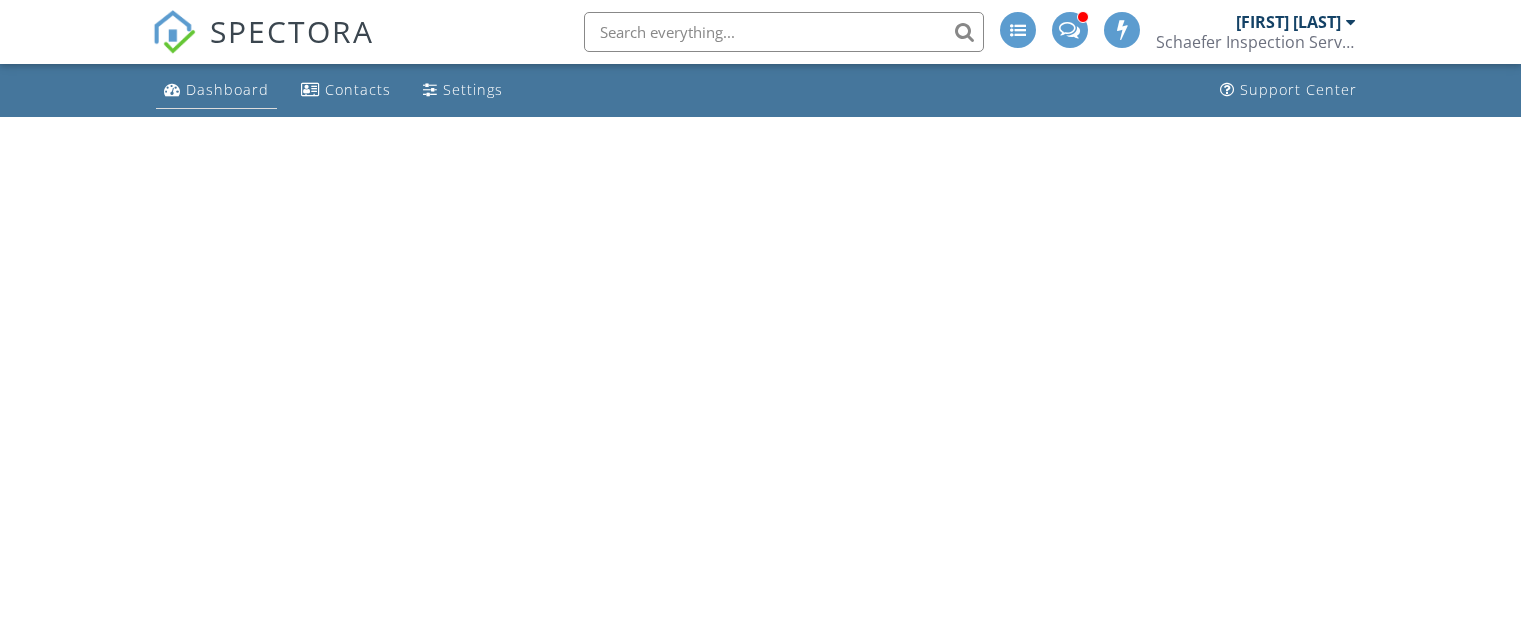 scroll, scrollTop: 0, scrollLeft: 0, axis: both 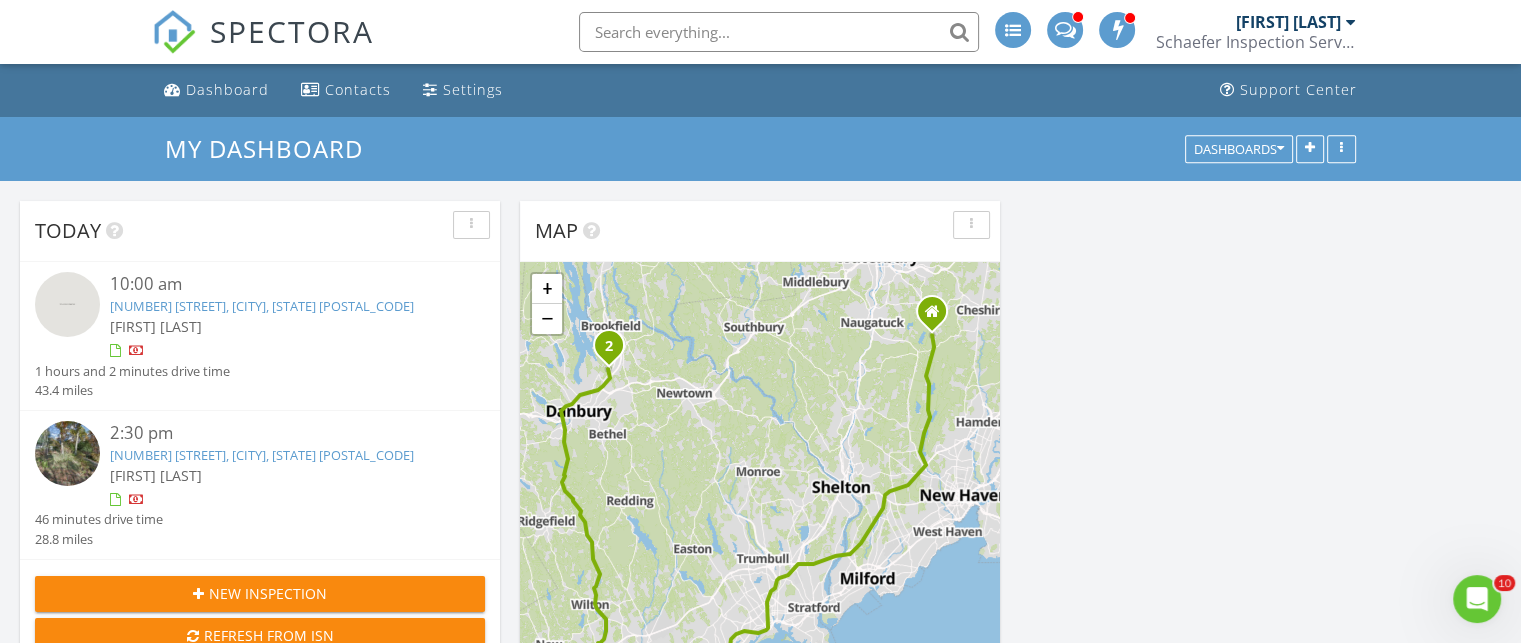 click on "51 Candlewood Lake Rd, Brookfield, CT 06804" at bounding box center (262, 455) 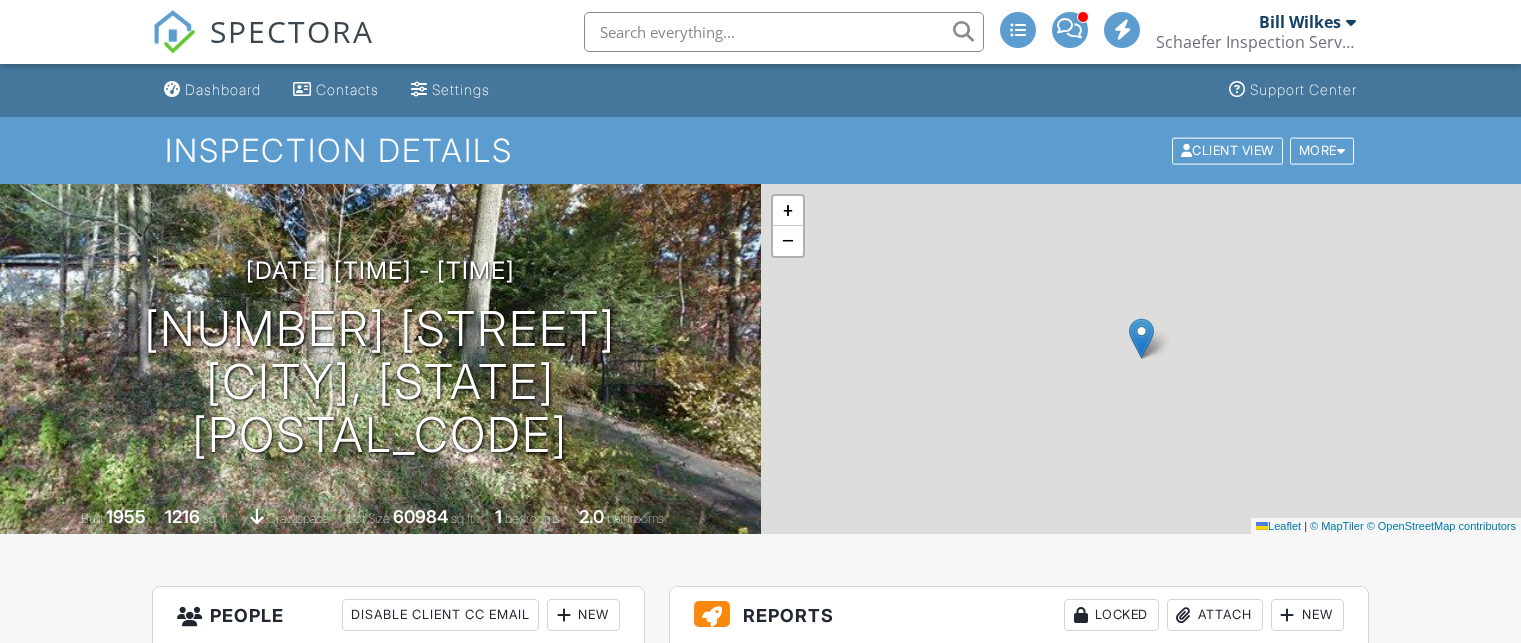 scroll, scrollTop: 0, scrollLeft: 0, axis: both 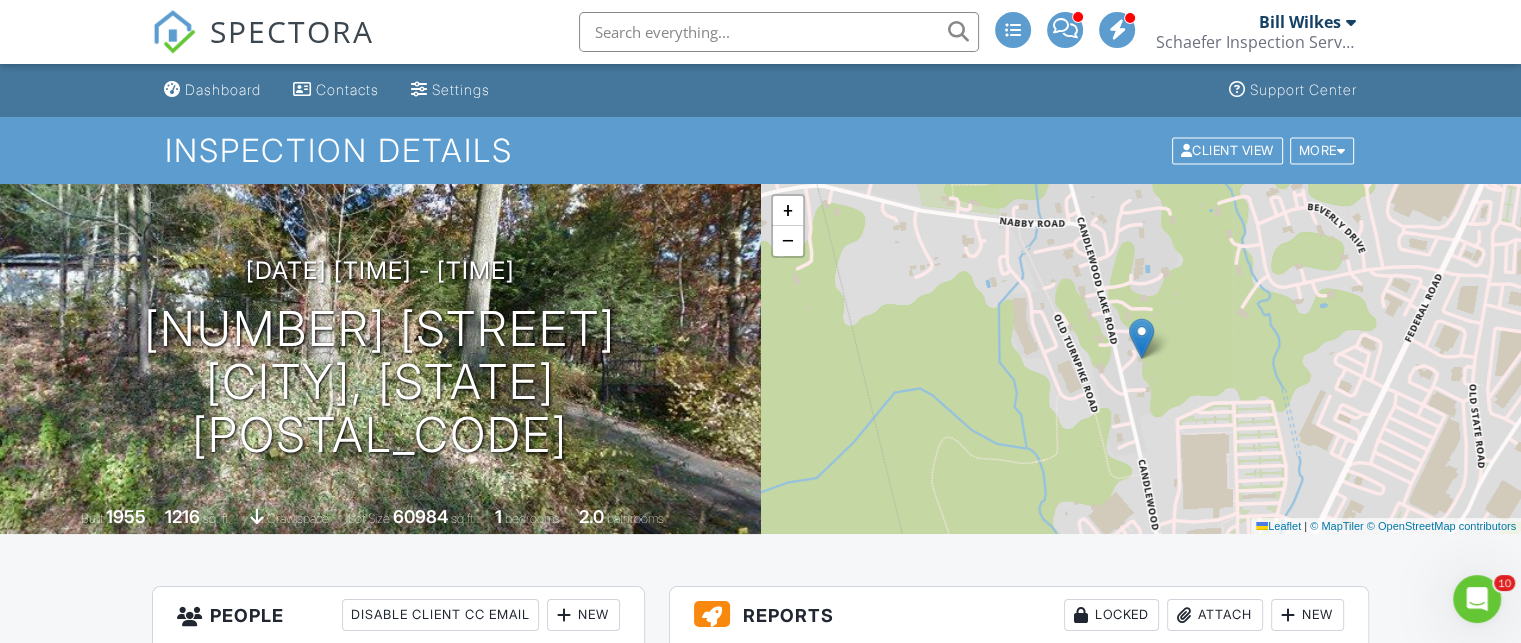 click on "Dashboard" at bounding box center (223, 89) 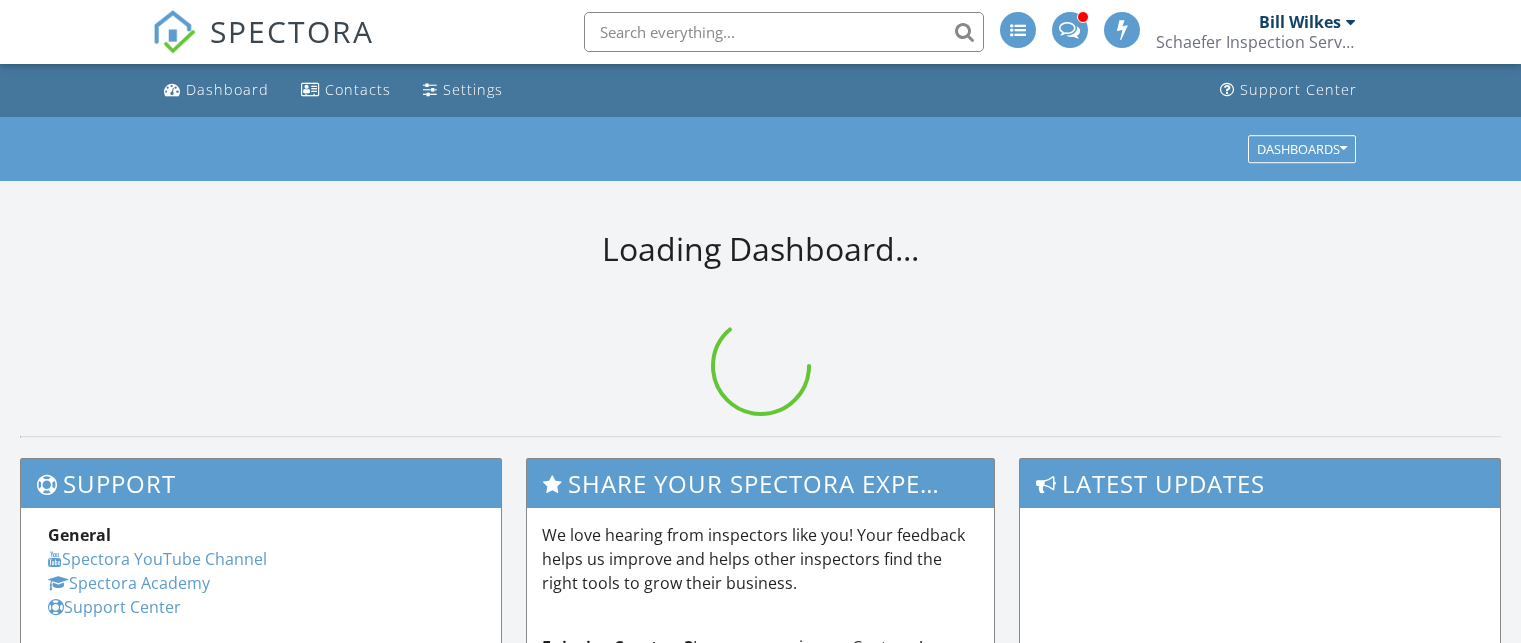 scroll, scrollTop: 0, scrollLeft: 0, axis: both 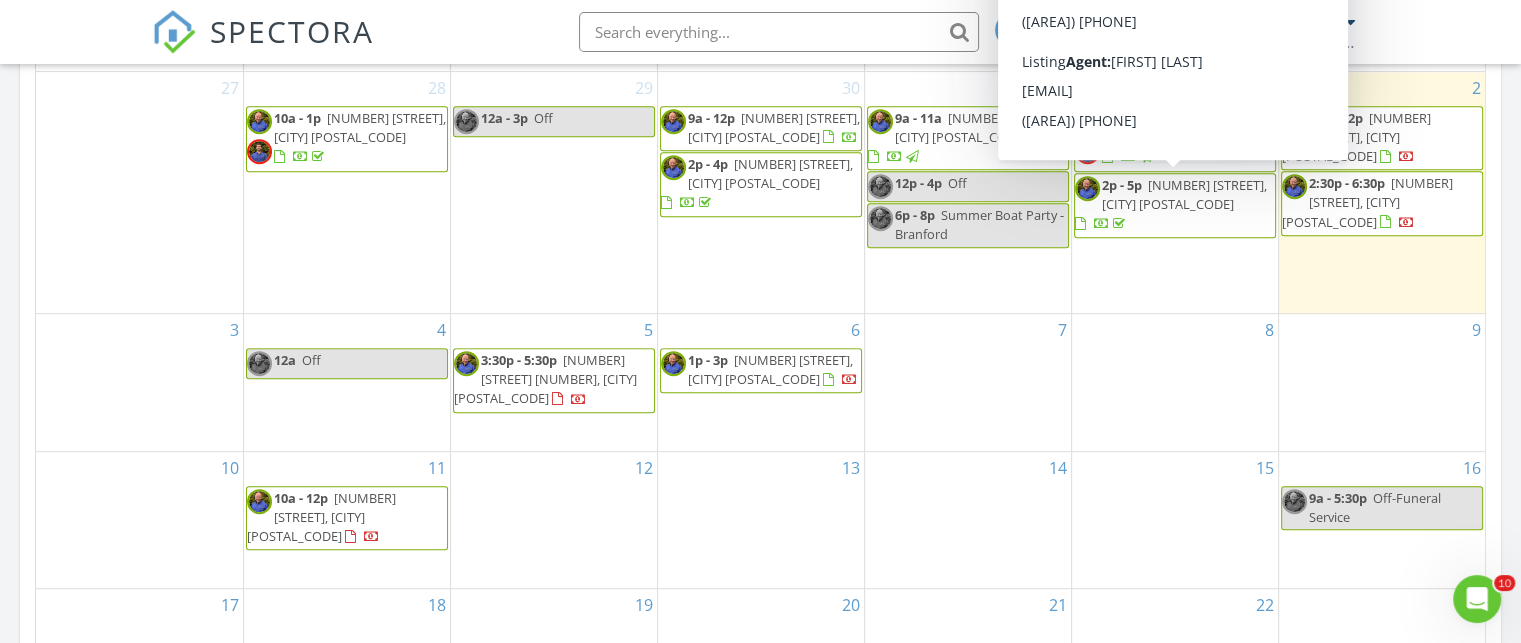 drag, startPoint x: 1140, startPoint y: 182, endPoint x: 1152, endPoint y: 192, distance: 15.6205 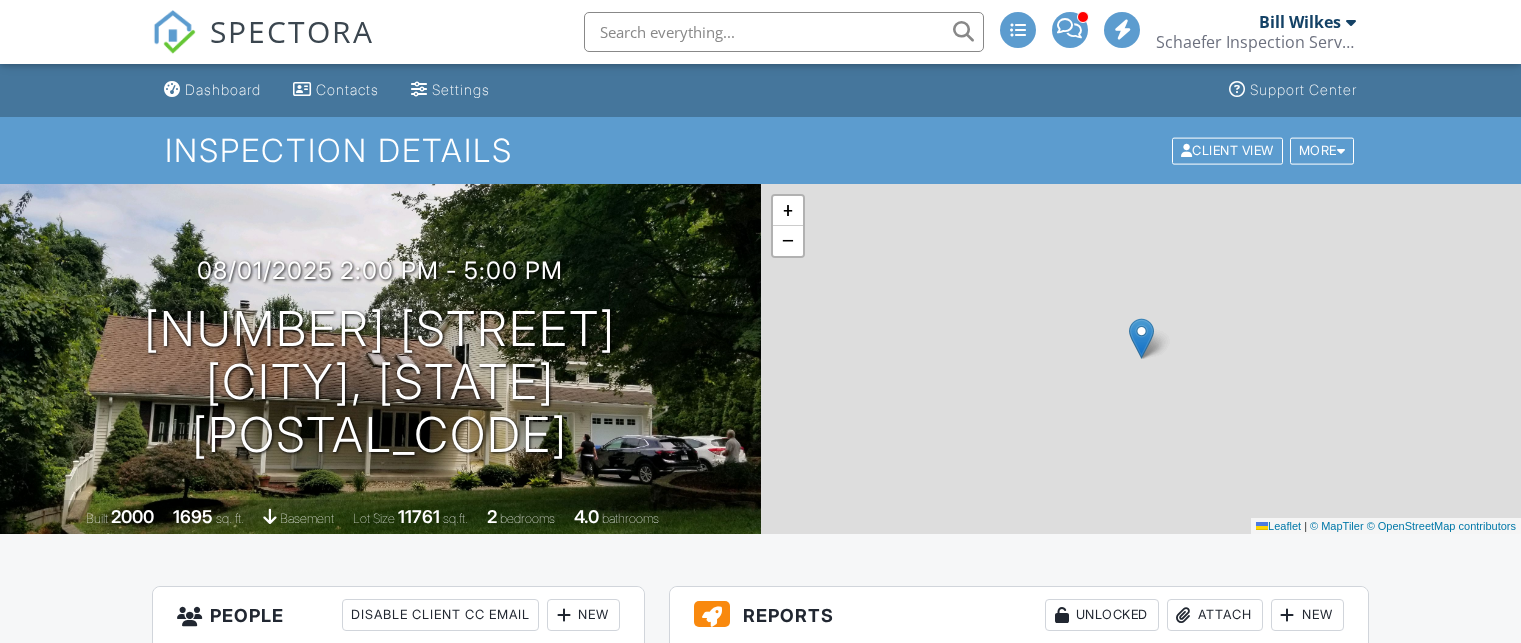 scroll, scrollTop: 0, scrollLeft: 0, axis: both 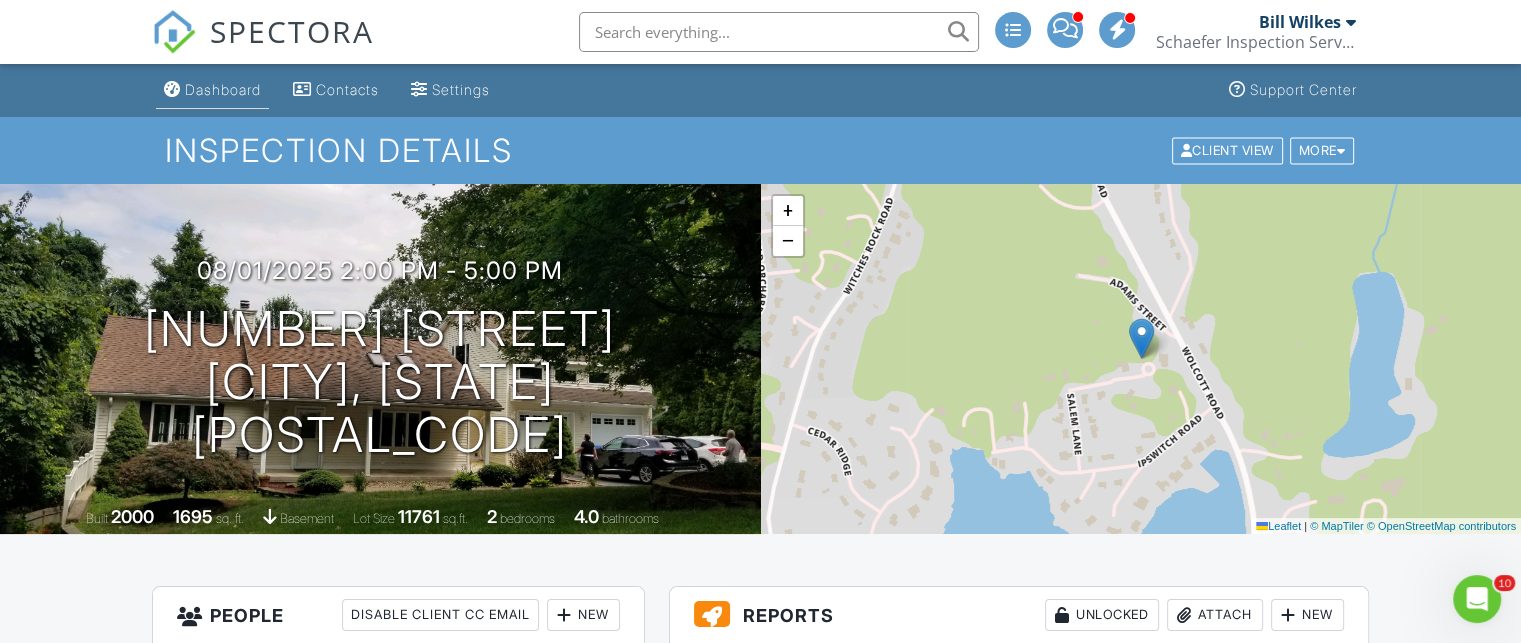 click on "Dashboard" at bounding box center [223, 89] 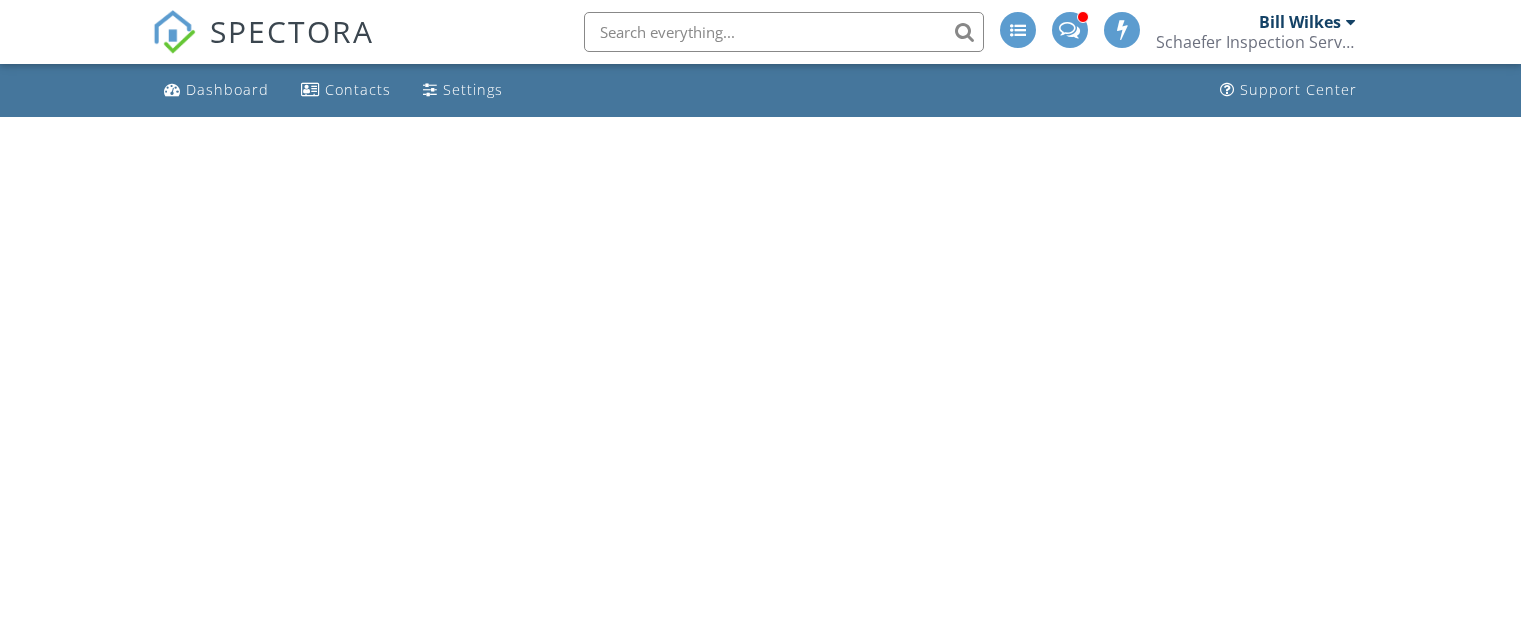 scroll, scrollTop: 0, scrollLeft: 0, axis: both 